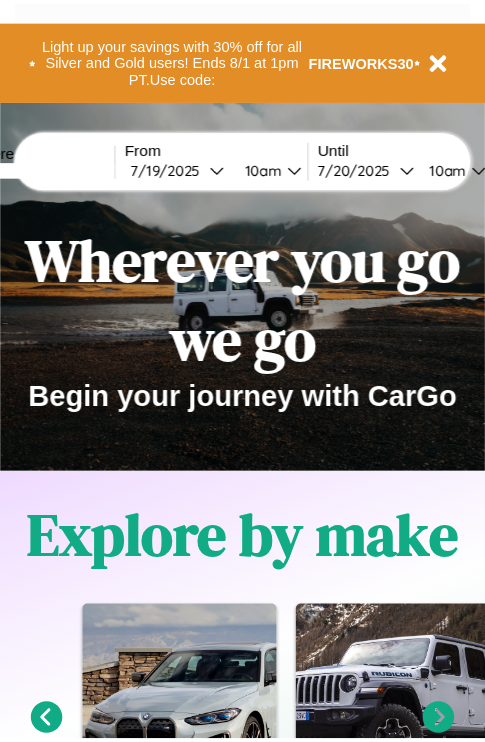scroll, scrollTop: 0, scrollLeft: 0, axis: both 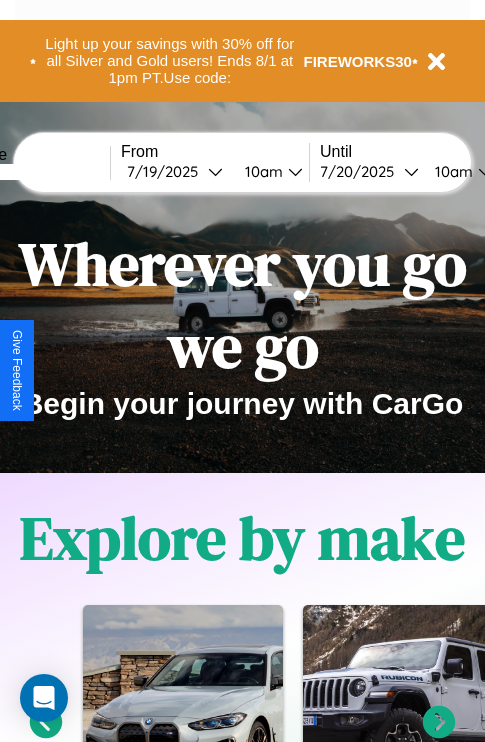 click at bounding box center [35, 172] 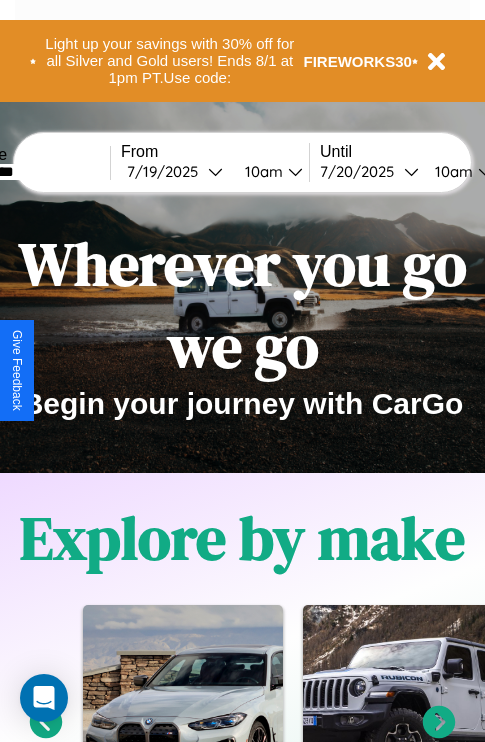 type on "*********" 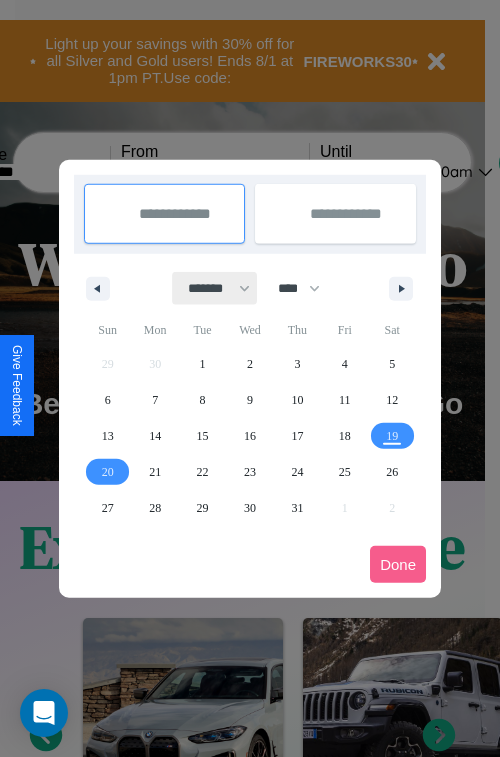 click on "******* ******** ***** ***** *** **** **** ****** ********* ******* ******** ********" at bounding box center (215, 288) 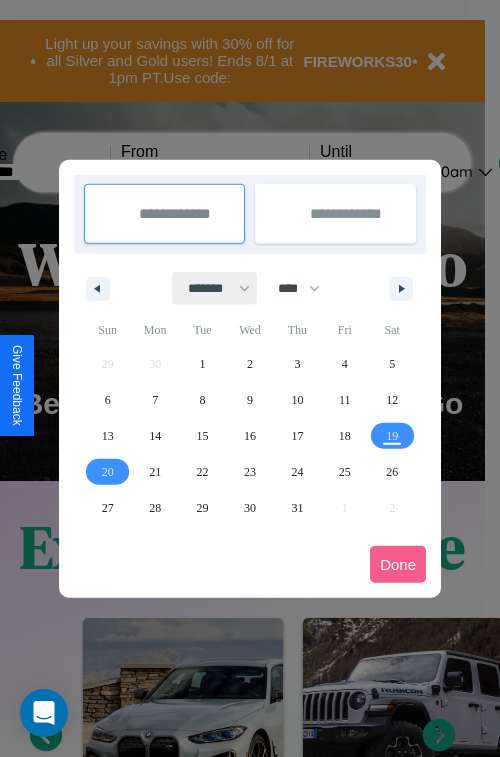 select on "*" 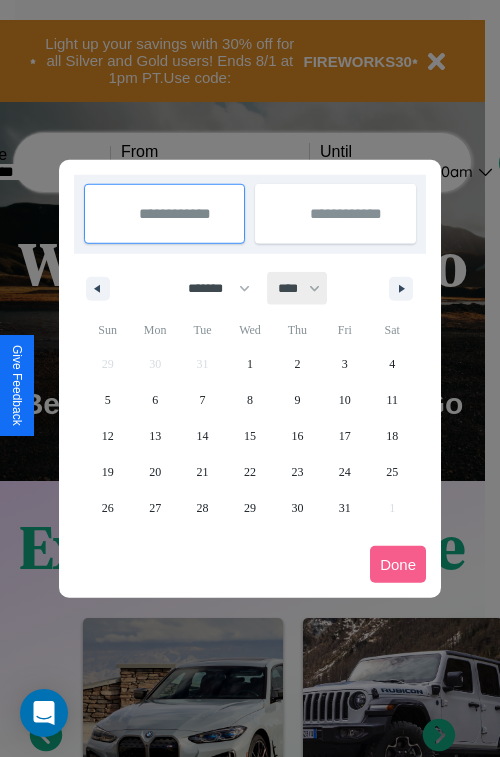 click on "**** **** **** **** **** **** **** **** **** **** **** **** **** **** **** **** **** **** **** **** **** **** **** **** **** **** **** **** **** **** **** **** **** **** **** **** **** **** **** **** **** **** **** **** **** **** **** **** **** **** **** **** **** **** **** **** **** **** **** **** **** **** **** **** **** **** **** **** **** **** **** **** **** **** **** **** **** **** **** **** **** **** **** **** **** **** **** **** **** **** **** **** **** **** **** **** **** **** **** **** **** **** **** **** **** **** **** **** **** **** **** **** **** **** **** **** **** **** **** **** ****" at bounding box center (298, 288) 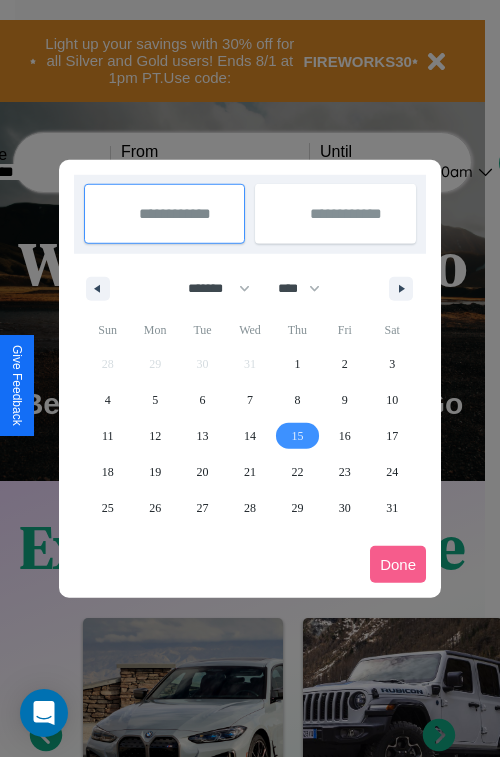 click on "15" at bounding box center (297, 436) 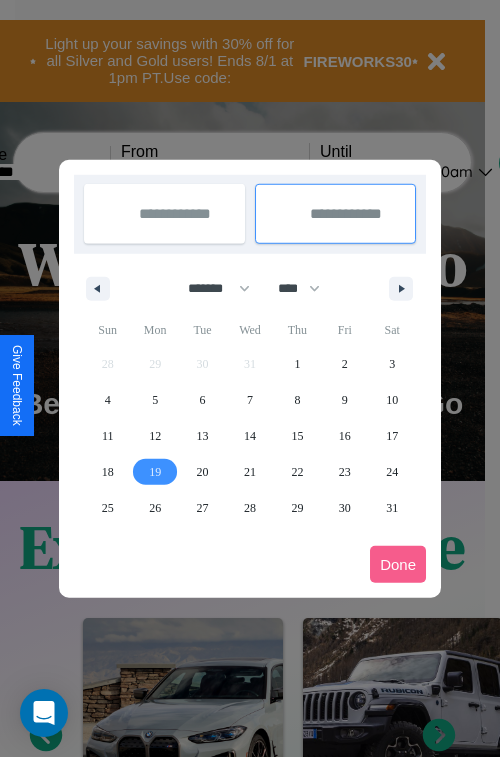 click on "19" at bounding box center [155, 472] 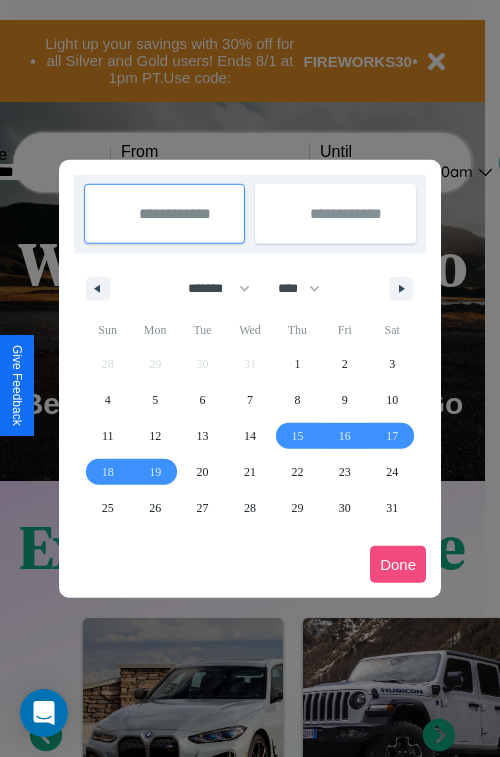click on "Done" at bounding box center (398, 564) 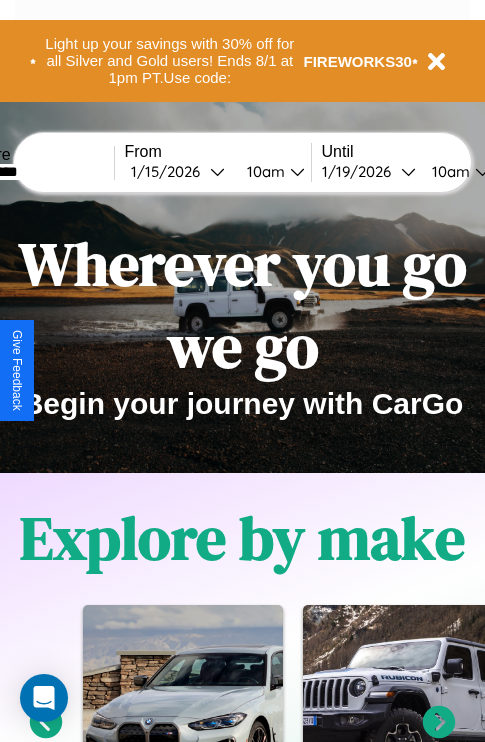 scroll, scrollTop: 0, scrollLeft: 71, axis: horizontal 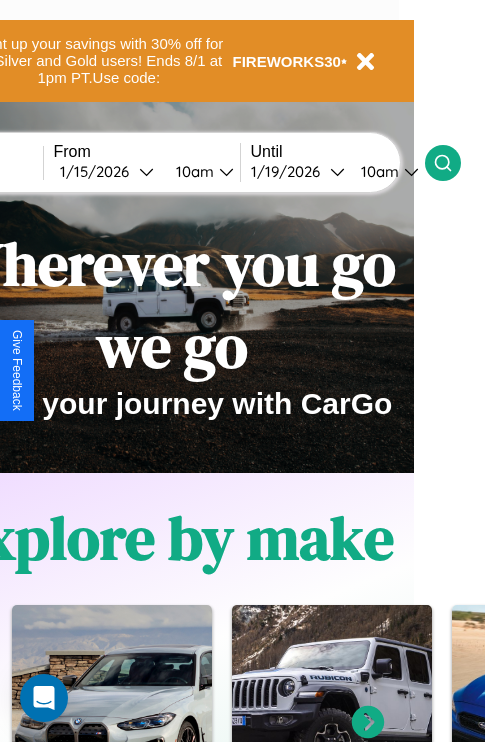 click 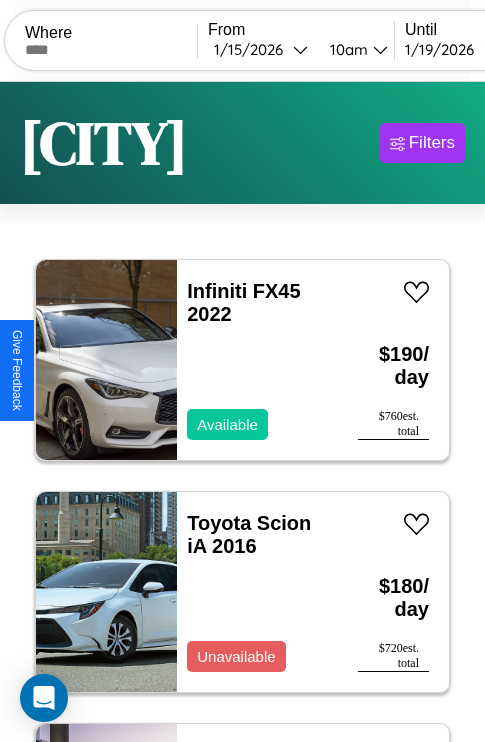 scroll, scrollTop: 95, scrollLeft: 0, axis: vertical 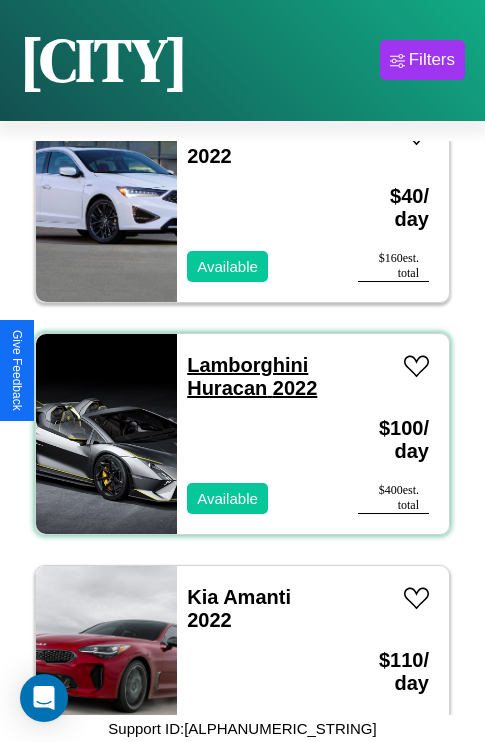 click on "Lamborghini   Huracan   2022" at bounding box center [252, 376] 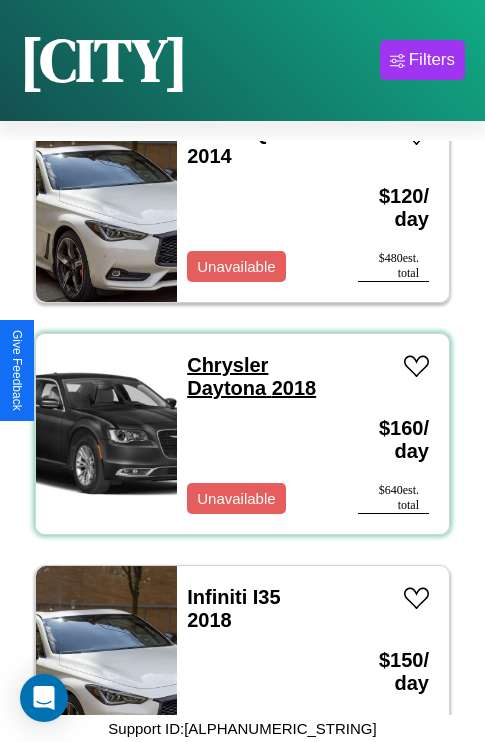 click on "Chrysler   Daytona   2018" at bounding box center (251, 376) 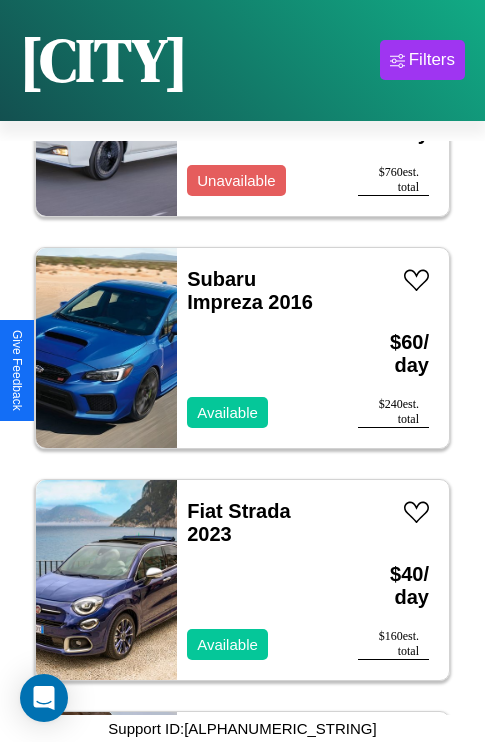 scroll, scrollTop: 7499, scrollLeft: 0, axis: vertical 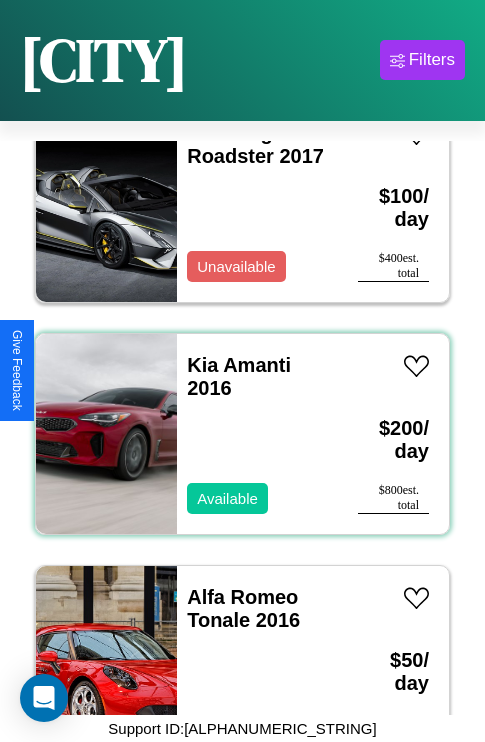 click on "Kia   Amanti   2016 Available" at bounding box center (257, 434) 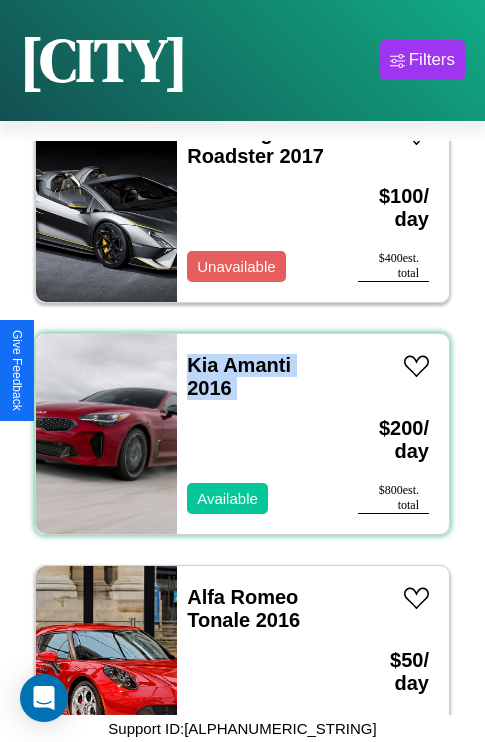 click on "Kia   Amanti   2016 Available" at bounding box center (257, 434) 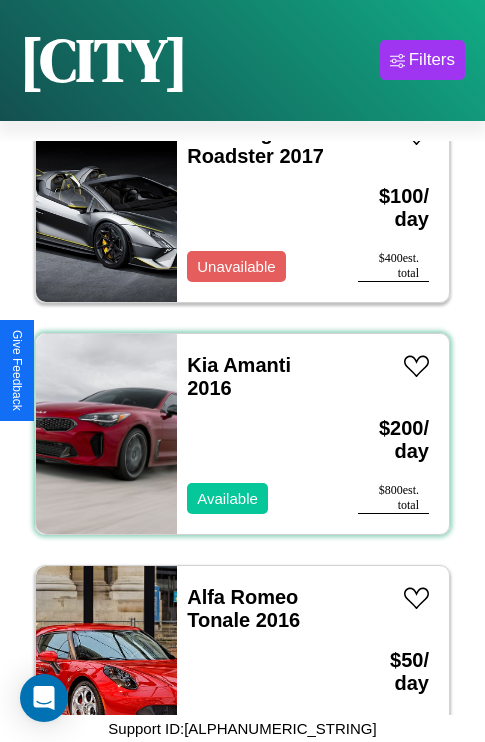 click on "Kia   Amanti   2016 Available" at bounding box center (257, 434) 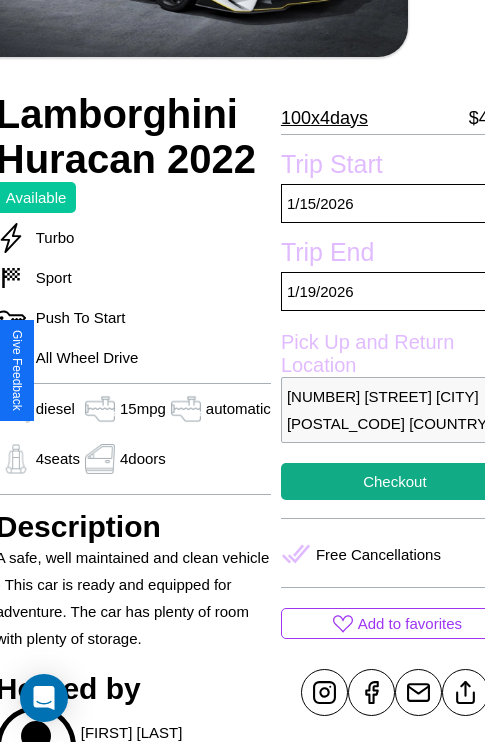 scroll, scrollTop: 336, scrollLeft: 88, axis: both 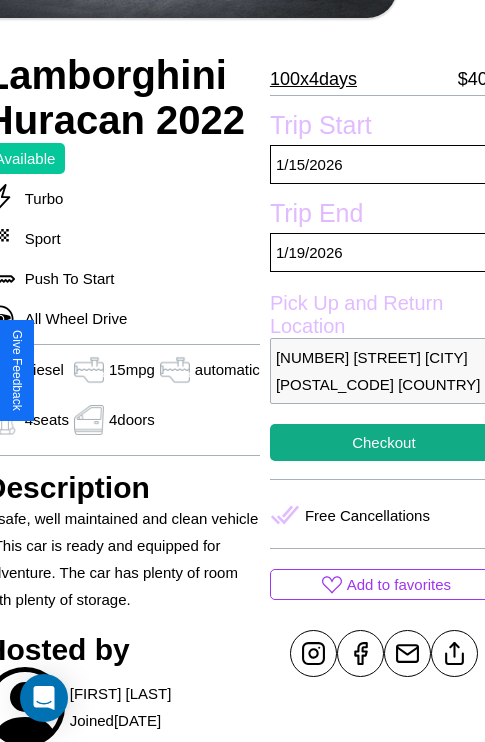 click on "[NUMBER] [STREET] [CITY] [POSTAL_CODE] [COUNTRY]" at bounding box center [384, 371] 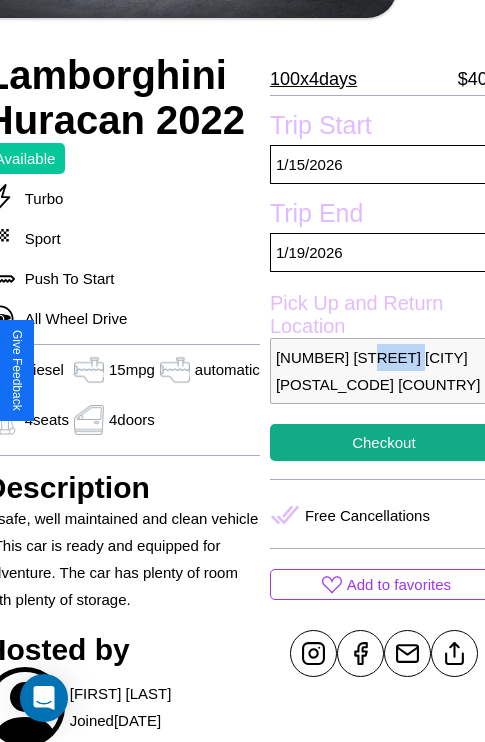 click on "2803 Spring Street  Barcelona  65398 Spain" at bounding box center (384, 371) 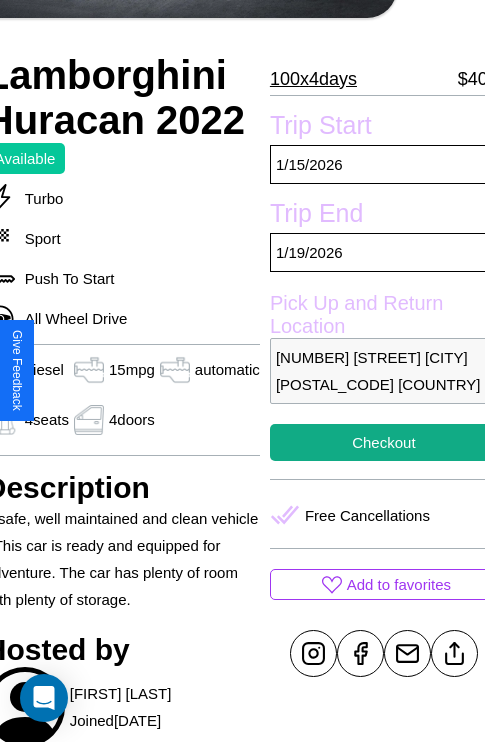 click on "2803 Spring Street  Barcelona  65398 Spain" at bounding box center (384, 371) 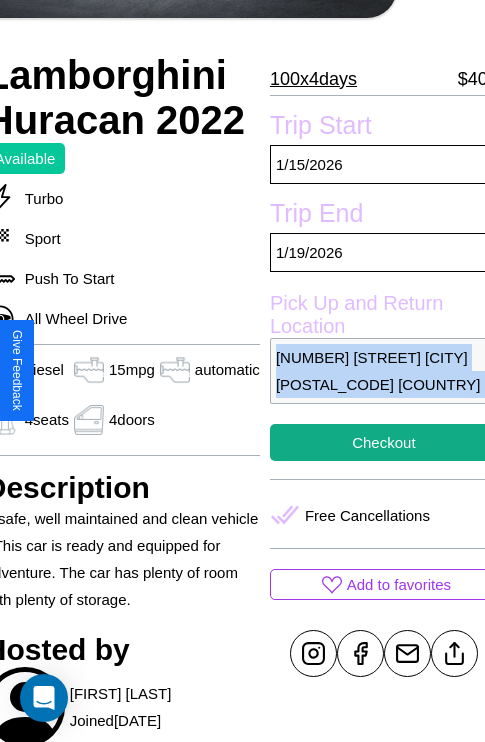 click on "2803 Spring Street  Barcelona  65398 Spain" at bounding box center (384, 371) 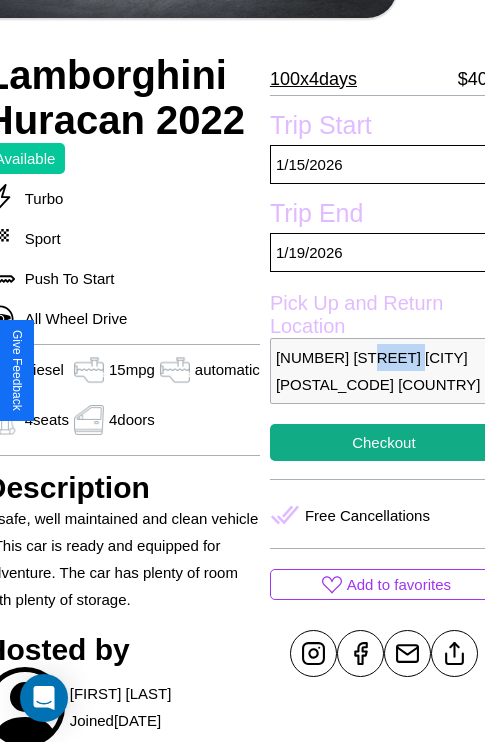 click on "2803 Spring Street  Barcelona  65398 Spain" at bounding box center (384, 371) 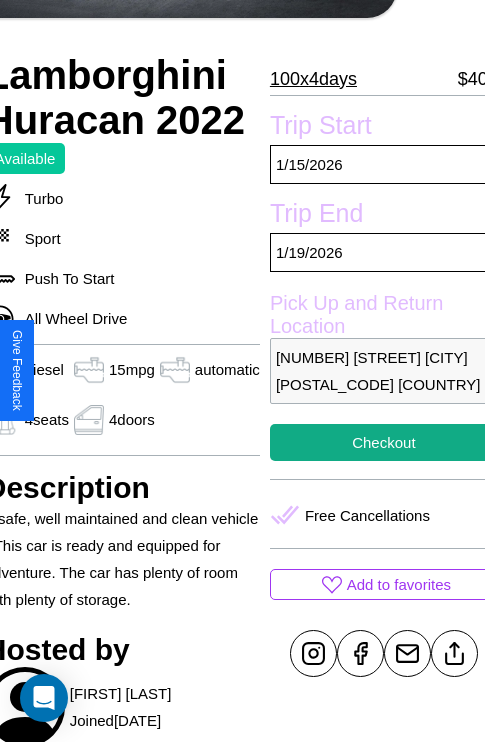 scroll, scrollTop: 408, scrollLeft: 88, axis: both 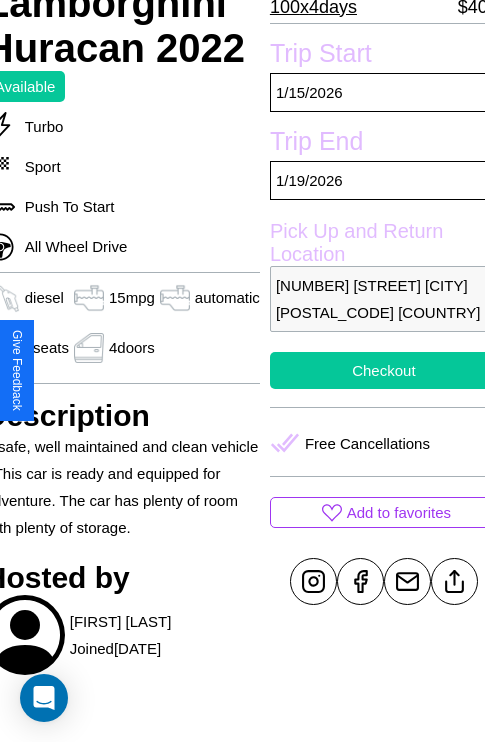 click on "Checkout" at bounding box center (384, 370) 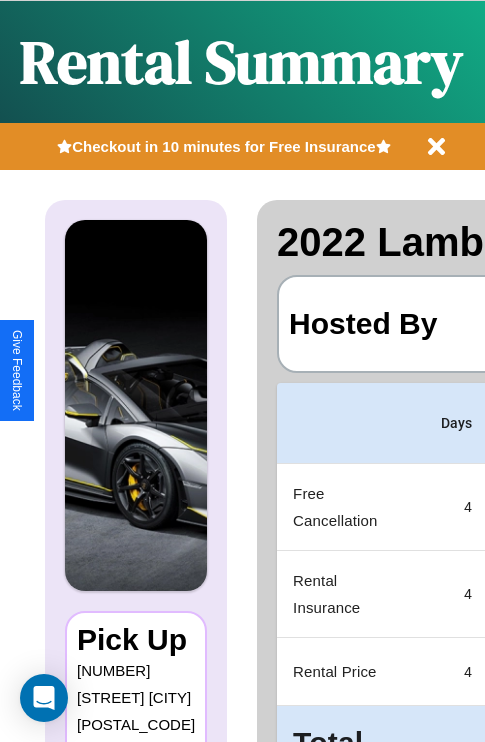 scroll, scrollTop: 0, scrollLeft: 378, axis: horizontal 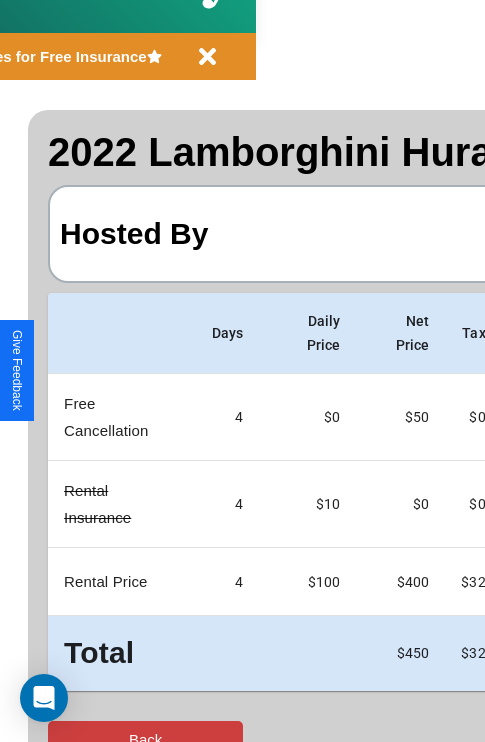 click on "Back" at bounding box center (145, 739) 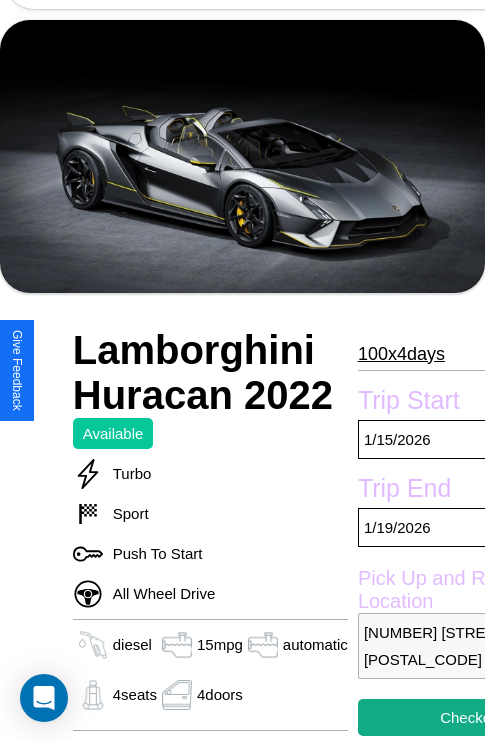 scroll, scrollTop: 63, scrollLeft: 0, axis: vertical 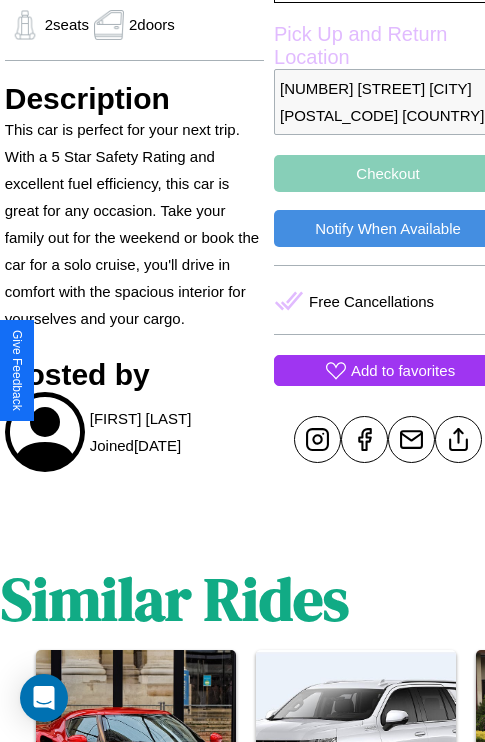 click on "Add to favorites" at bounding box center [403, 370] 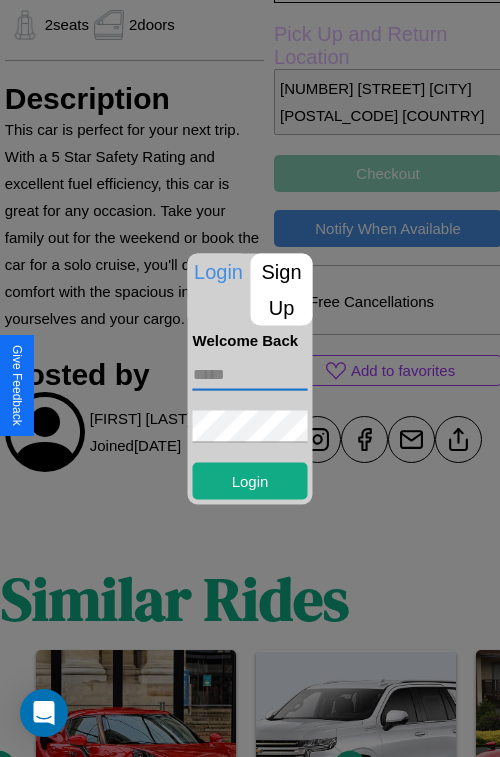 click at bounding box center [250, 374] 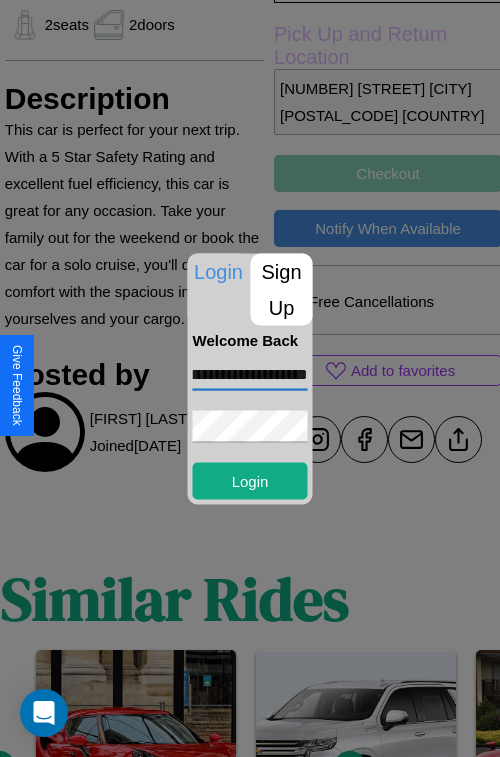 scroll, scrollTop: 0, scrollLeft: 48, axis: horizontal 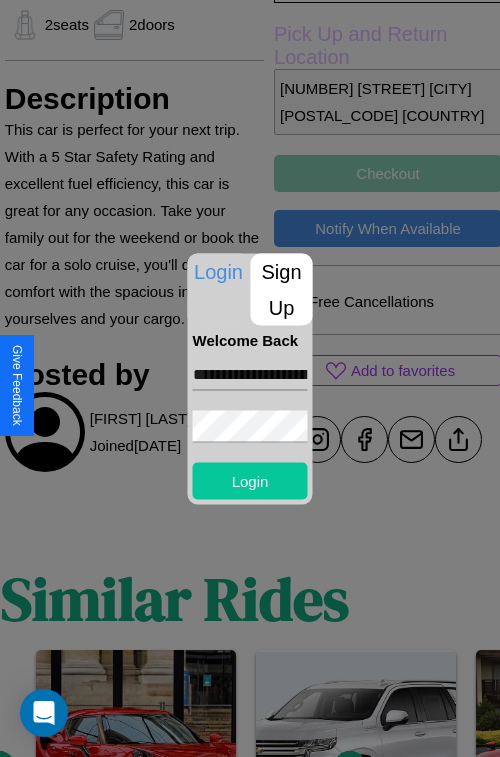 click on "Login" at bounding box center [250, 480] 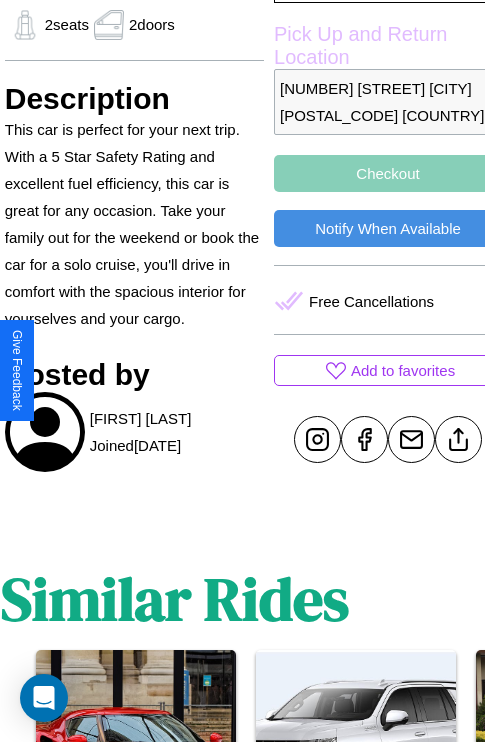 scroll, scrollTop: 499, scrollLeft: 68, axis: both 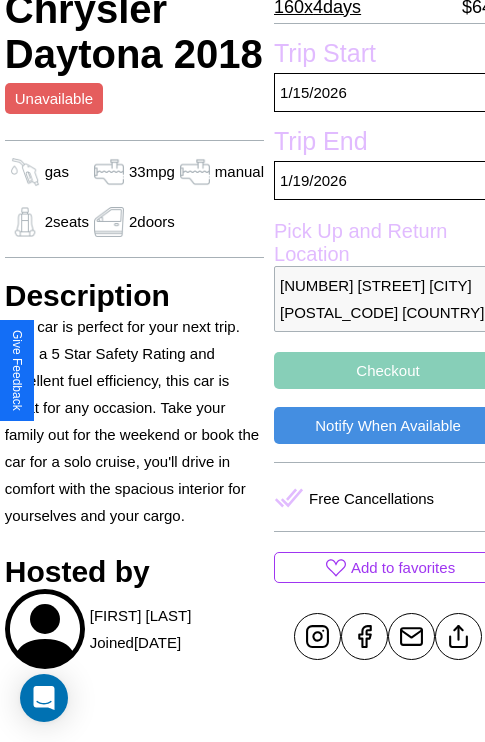 click on "Checkout" at bounding box center [388, 370] 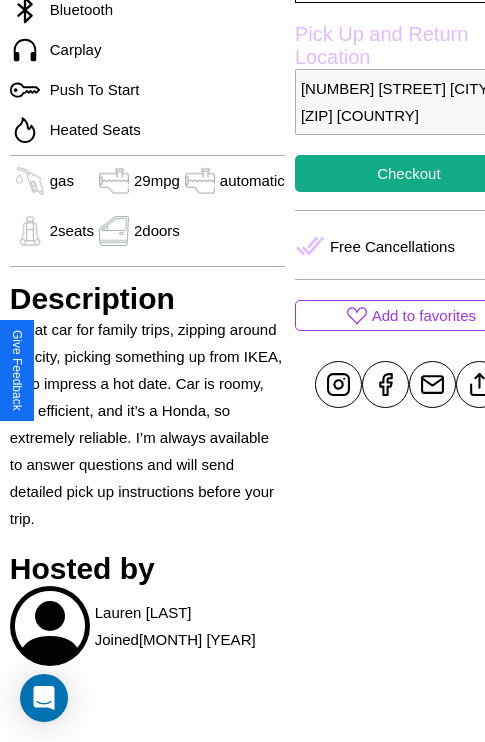 scroll, scrollTop: 710, scrollLeft: 64, axis: both 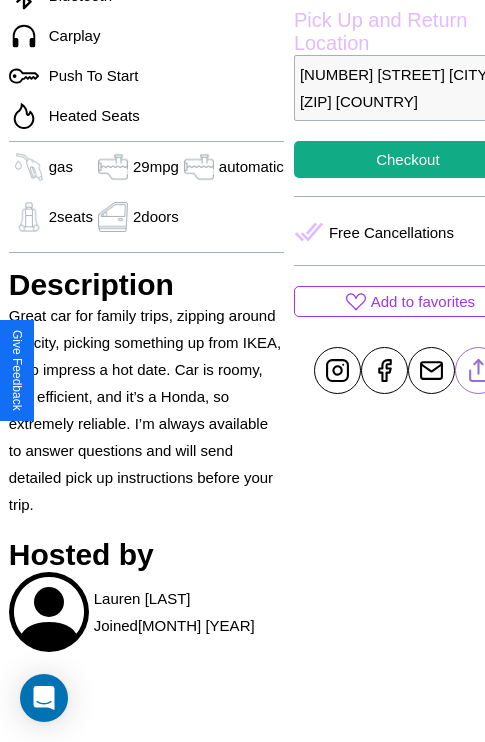 click 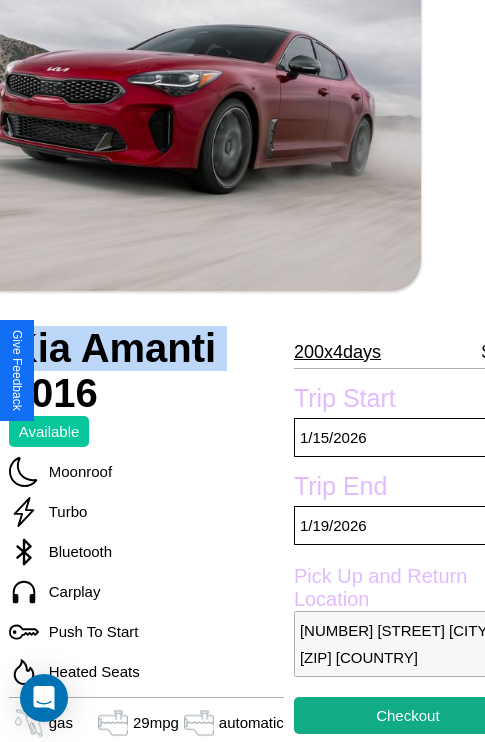 scroll, scrollTop: 135, scrollLeft: 64, axis: both 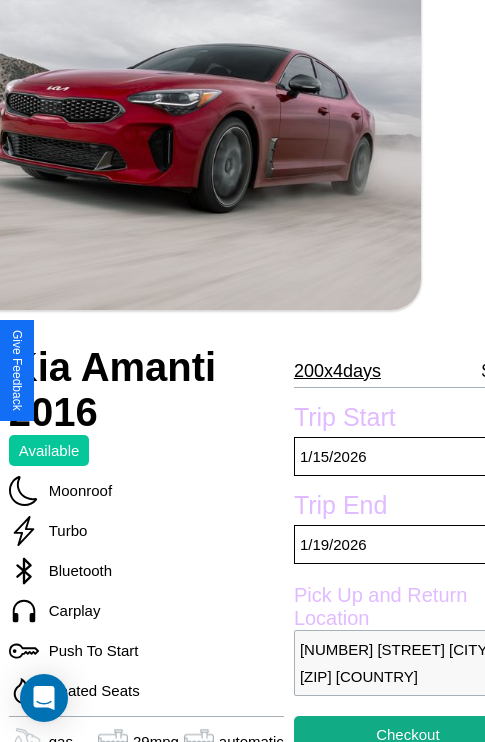 click on "200  x  4  days" at bounding box center (337, 371) 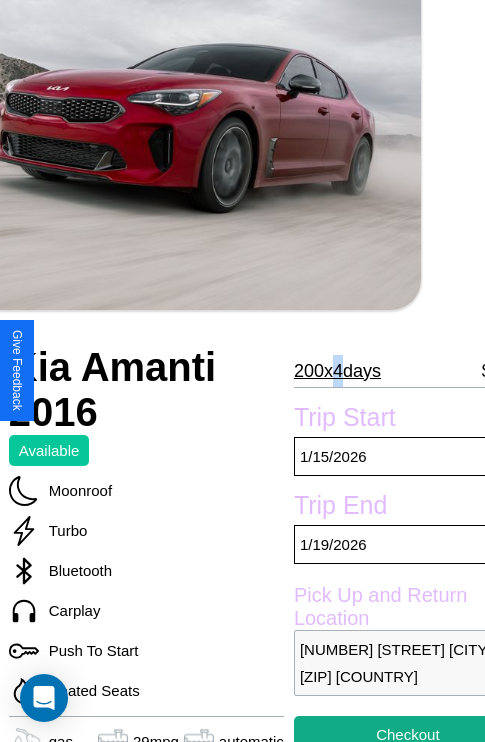 click on "200  x  4  days" at bounding box center [337, 371] 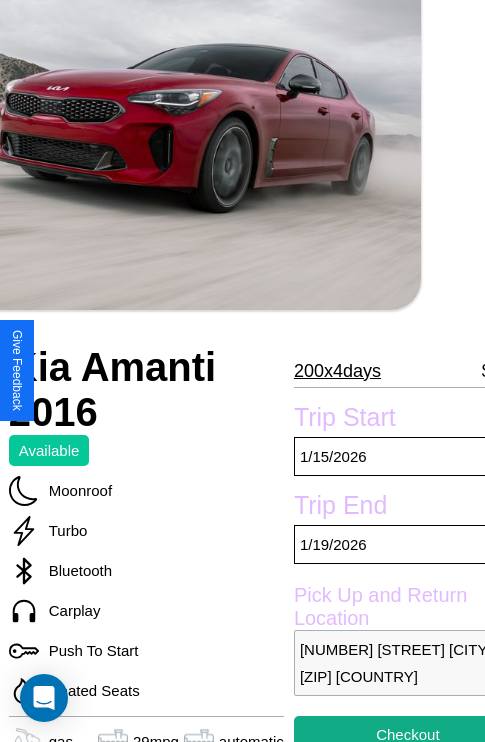 click on "200  x  4  days" at bounding box center (337, 371) 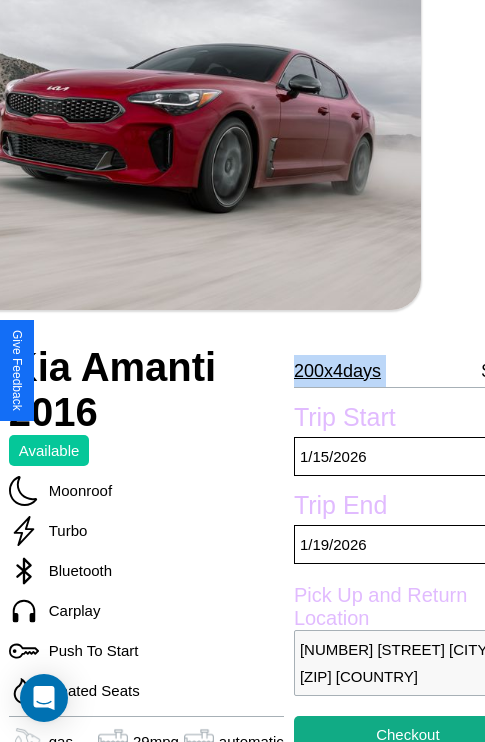 click on "200  x  4  days" at bounding box center (337, 371) 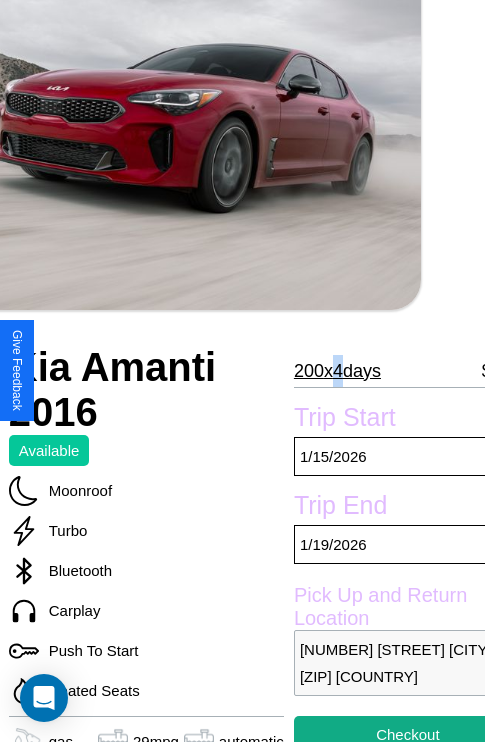 click on "200  x  4  days" at bounding box center (337, 371) 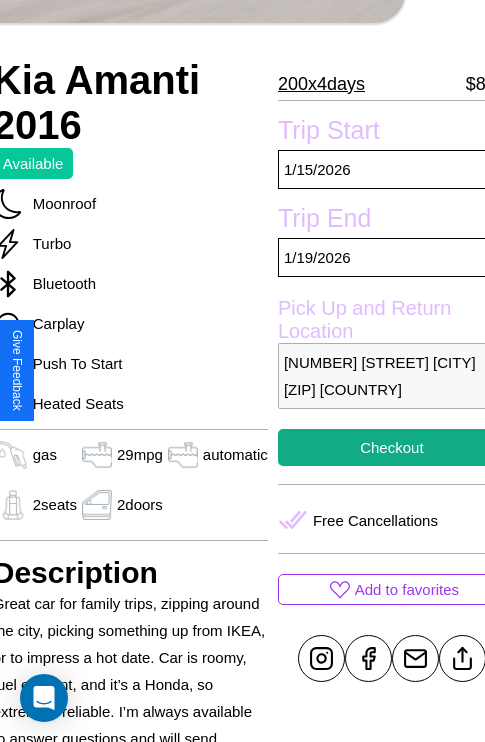 scroll, scrollTop: 499, scrollLeft: 84, axis: both 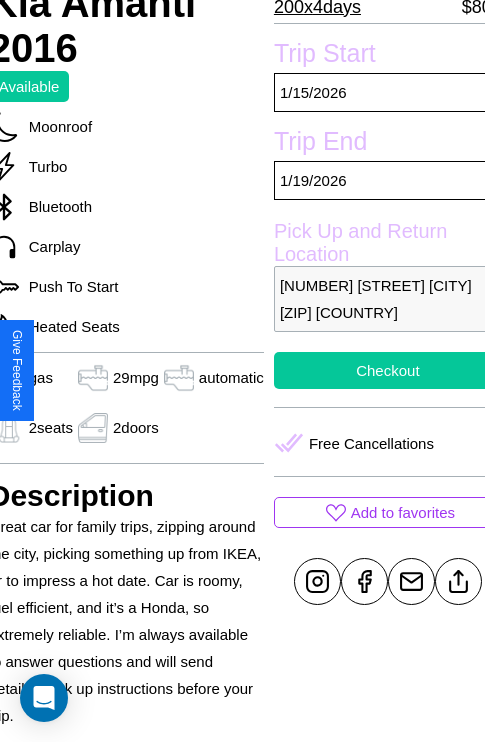 click on "Checkout" at bounding box center [388, 370] 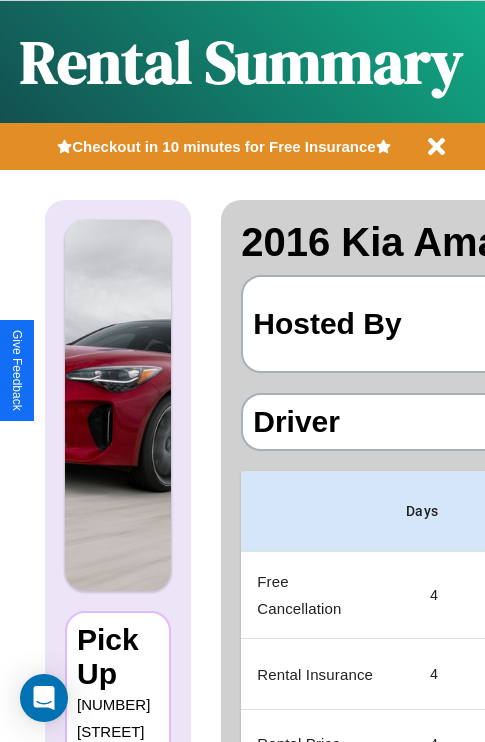 scroll, scrollTop: 0, scrollLeft: 378, axis: horizontal 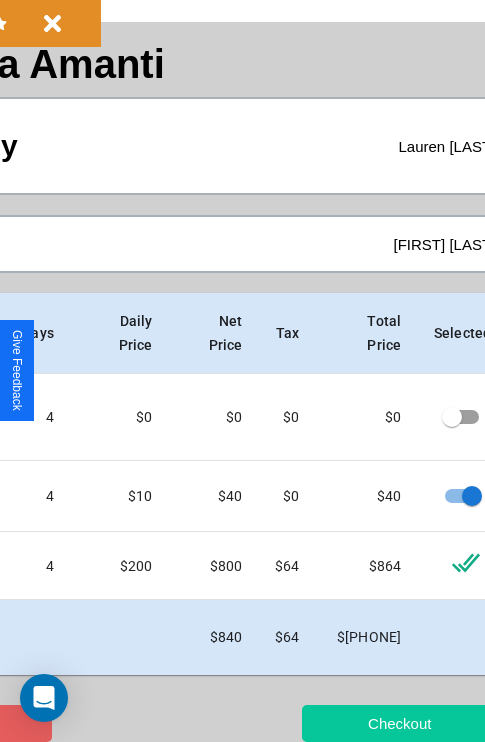 click on "Checkout" at bounding box center (399, 723) 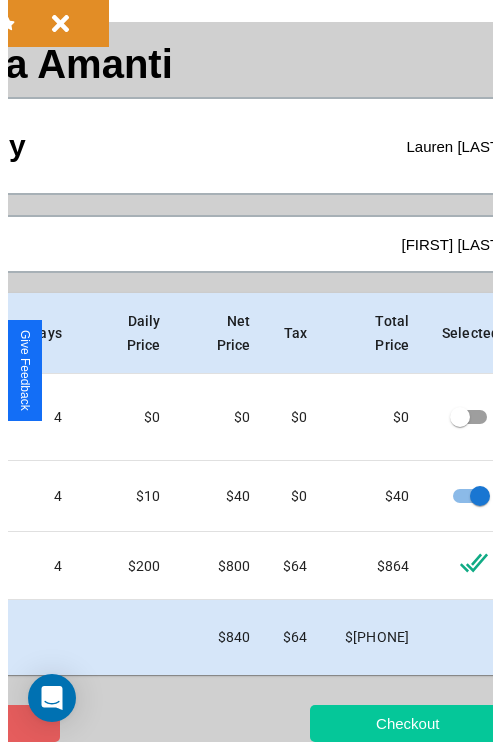 scroll, scrollTop: 0, scrollLeft: 0, axis: both 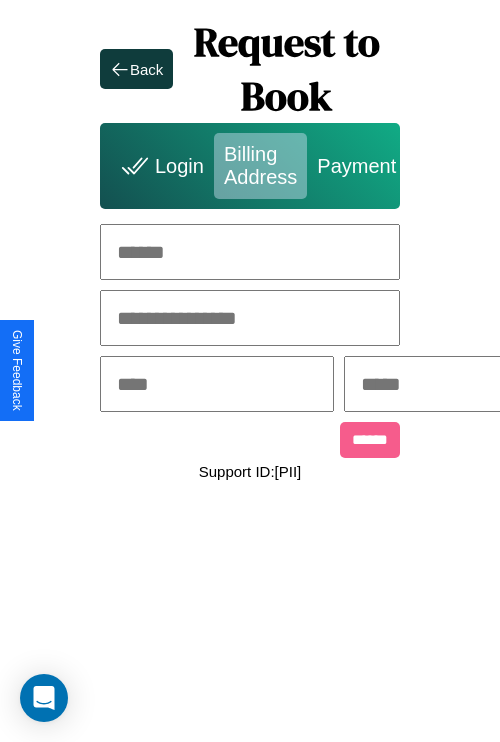 click at bounding box center [250, 252] 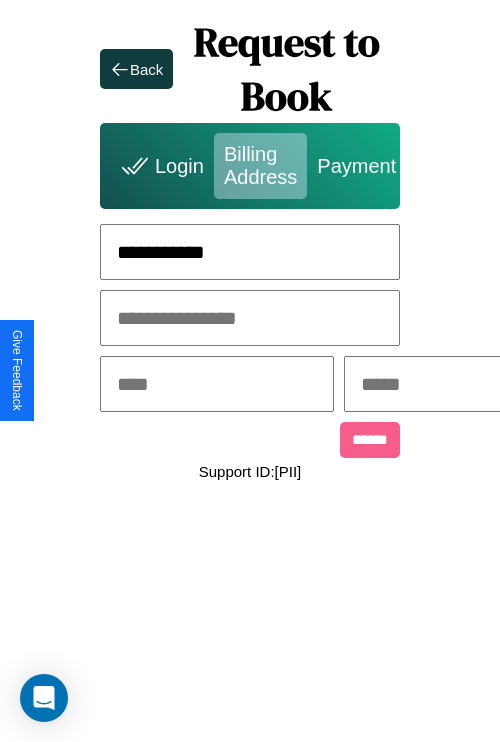 type on "**********" 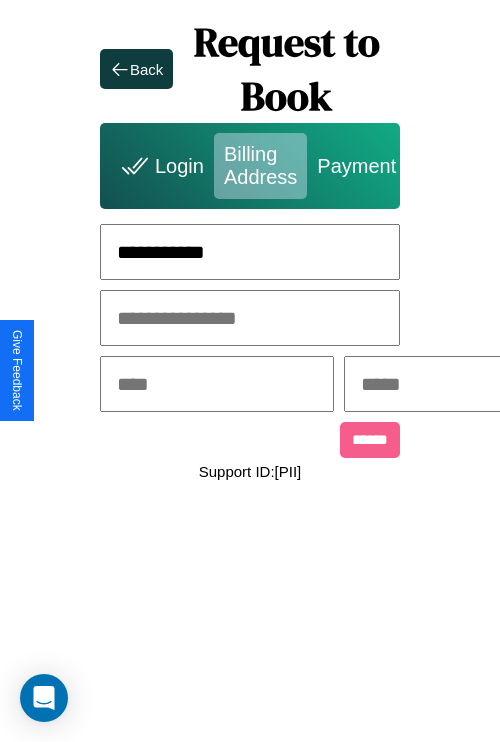 click at bounding box center (217, 384) 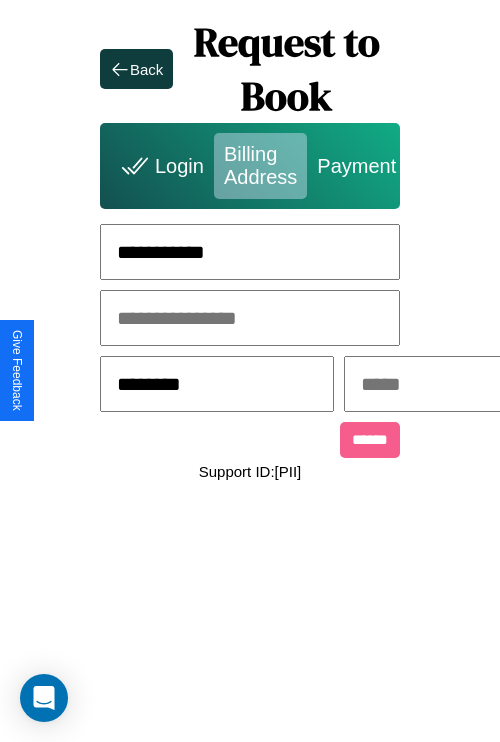 type on "********" 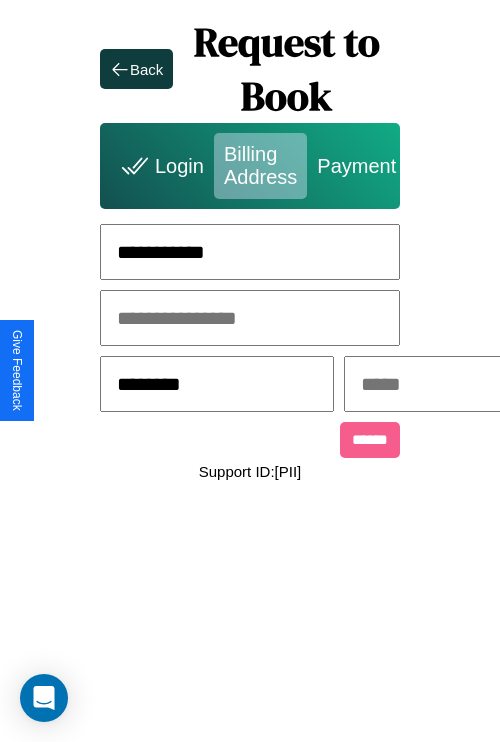 click at bounding box center [461, 384] 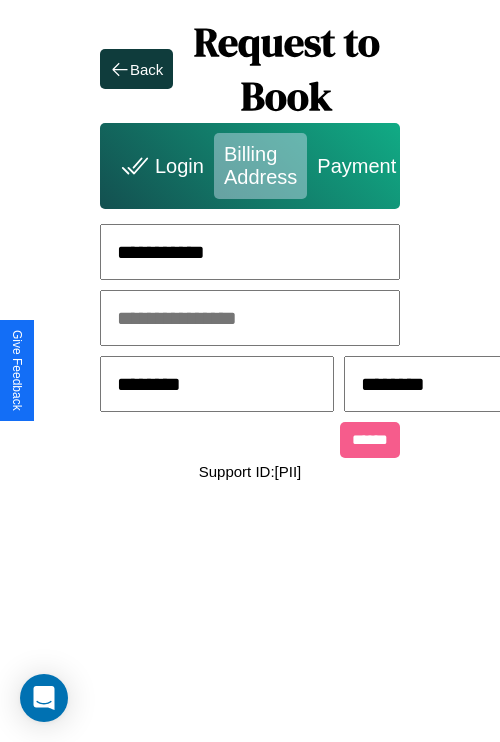 scroll, scrollTop: 0, scrollLeft: 517, axis: horizontal 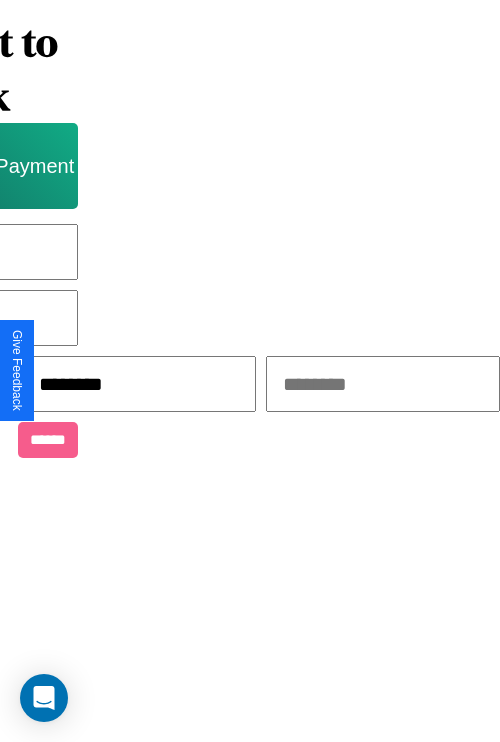 type on "********" 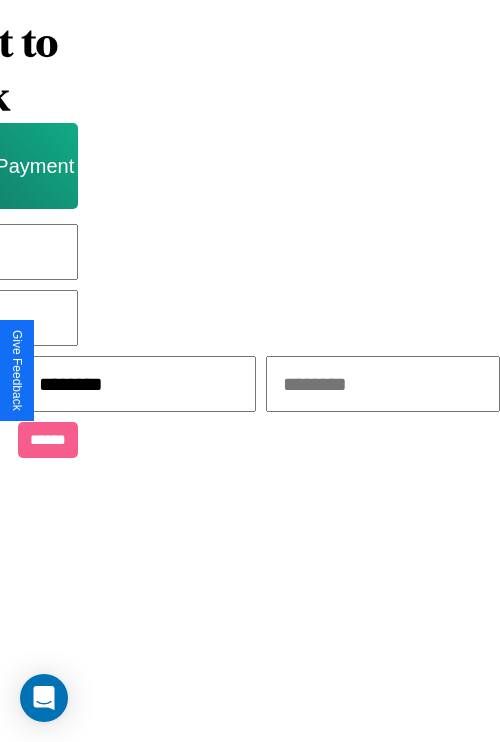 click at bounding box center (383, 384) 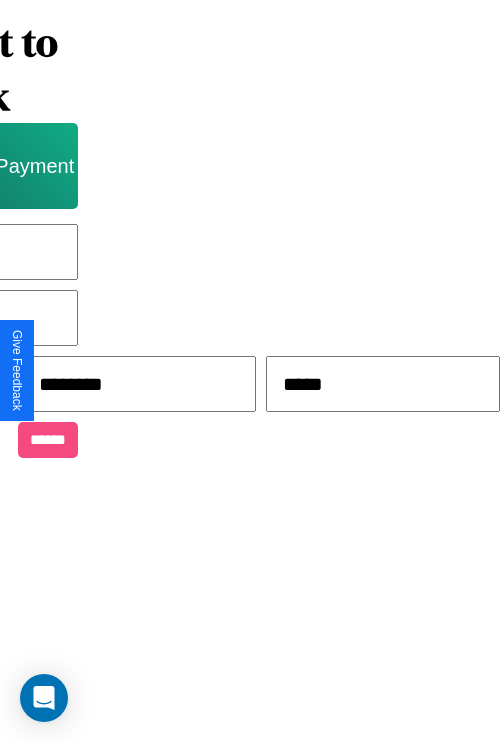type on "*****" 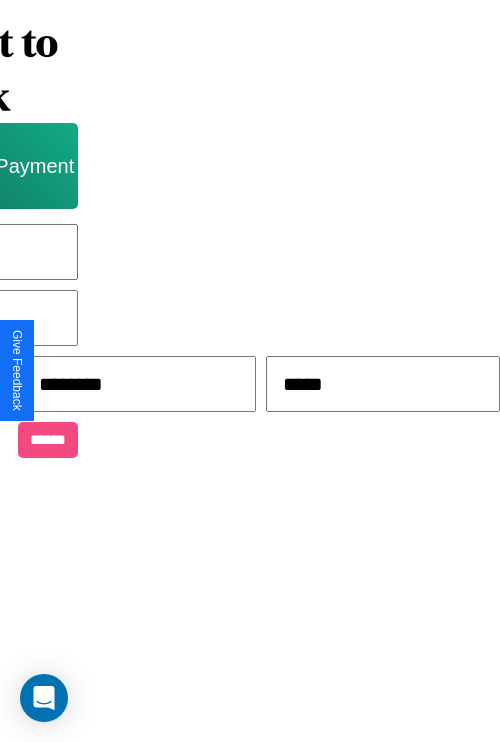 click on "******" at bounding box center [48, 440] 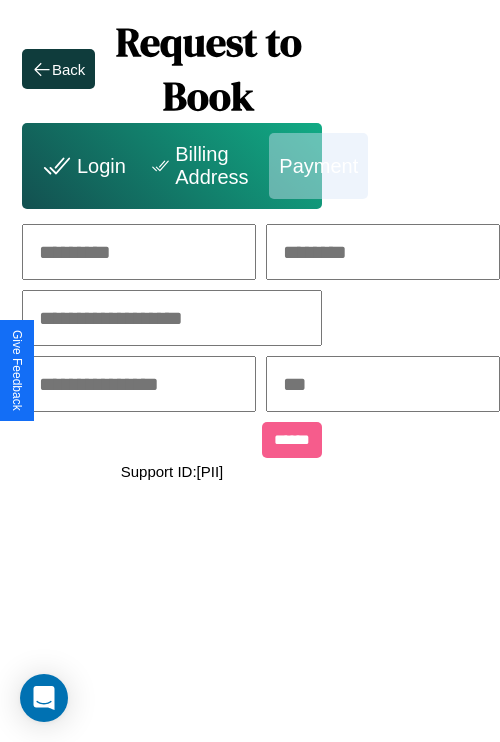 scroll, scrollTop: 0, scrollLeft: 208, axis: horizontal 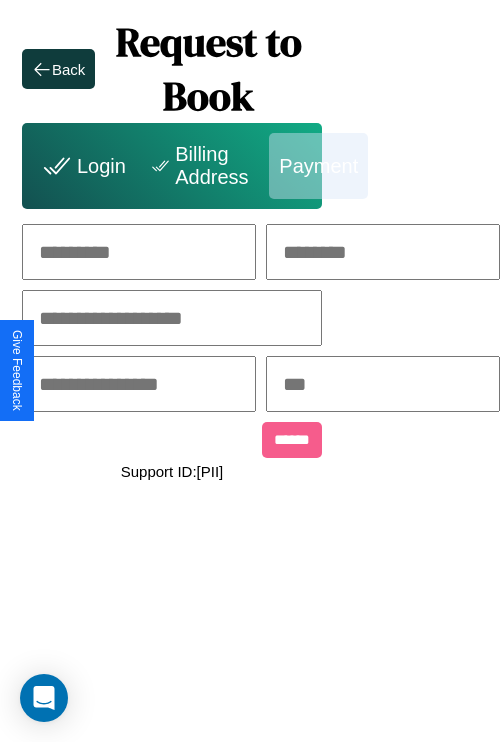 click at bounding box center (139, 252) 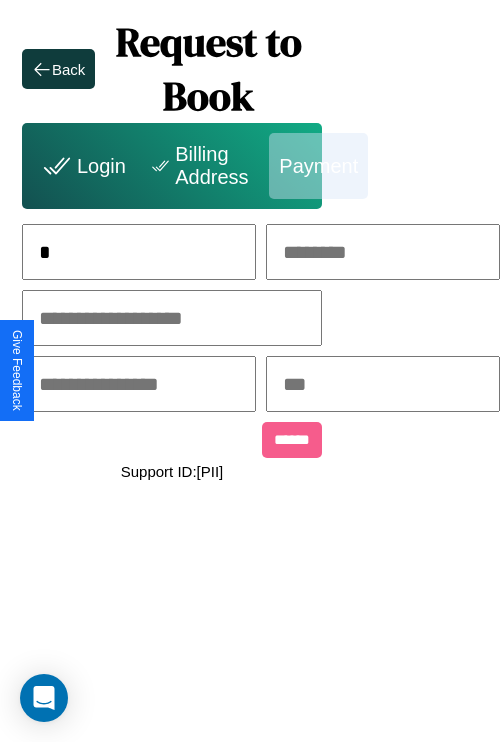 scroll, scrollTop: 0, scrollLeft: 130, axis: horizontal 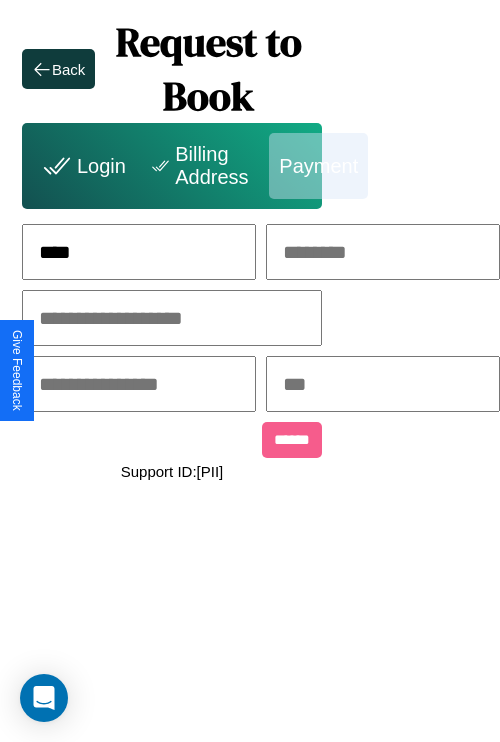 type on "****" 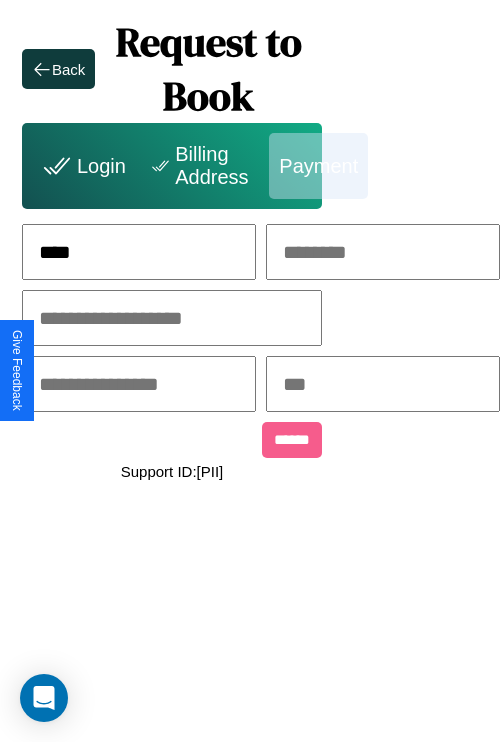 click at bounding box center [383, 252] 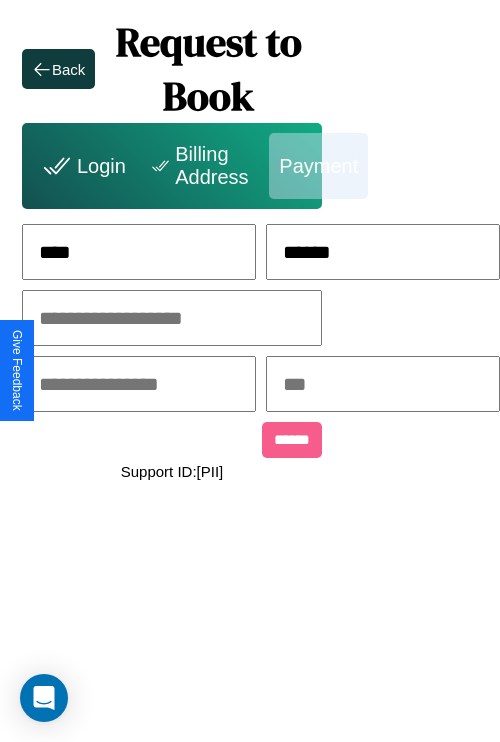 type on "******" 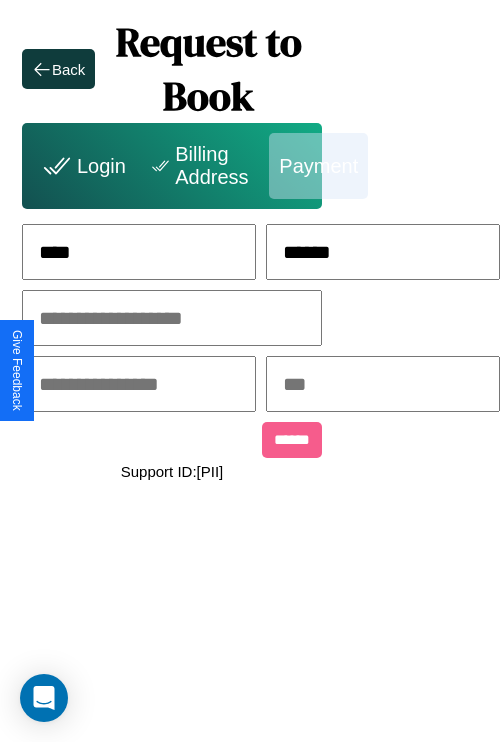 click at bounding box center [172, 318] 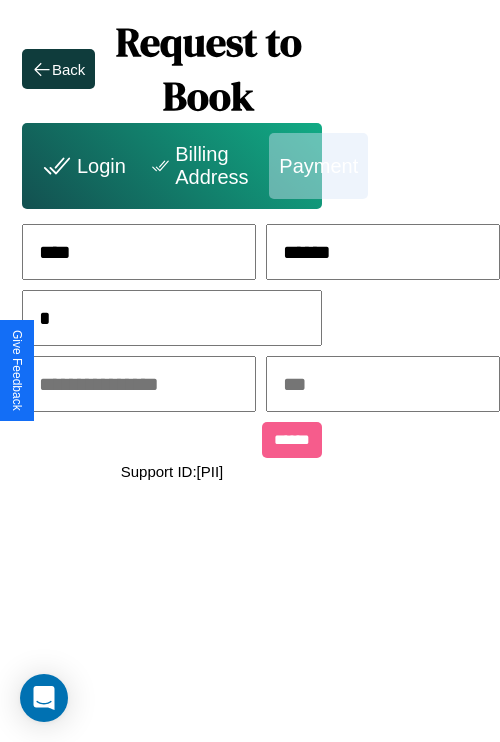 scroll, scrollTop: 0, scrollLeft: 128, axis: horizontal 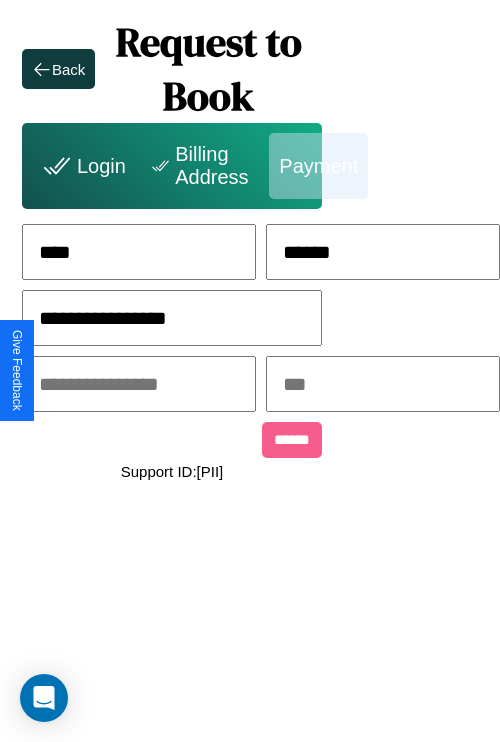 type on "**********" 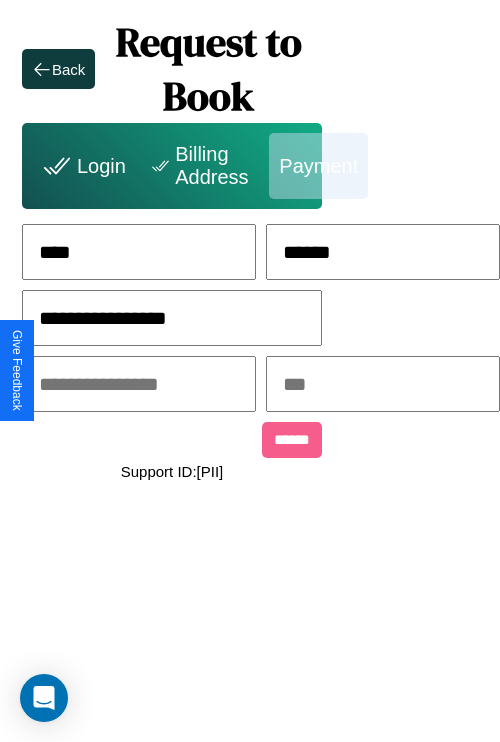 click at bounding box center (139, 384) 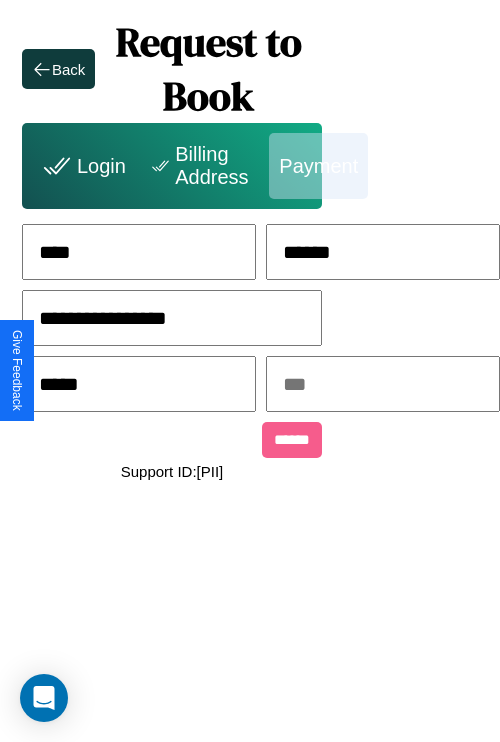 type on "*****" 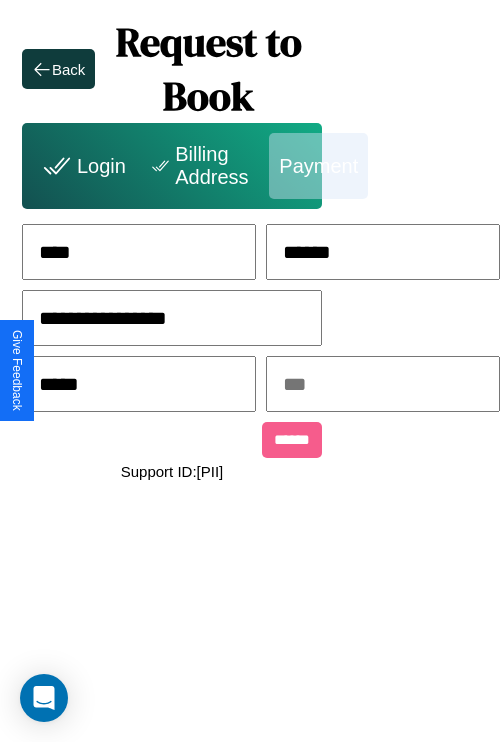 click at bounding box center (383, 384) 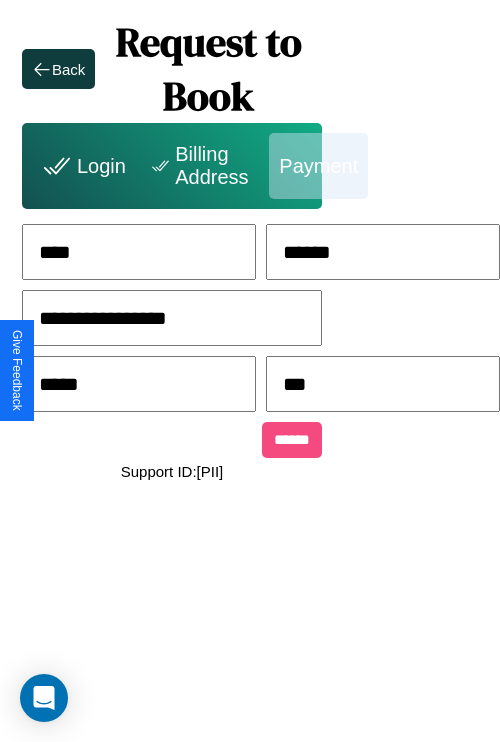 type on "***" 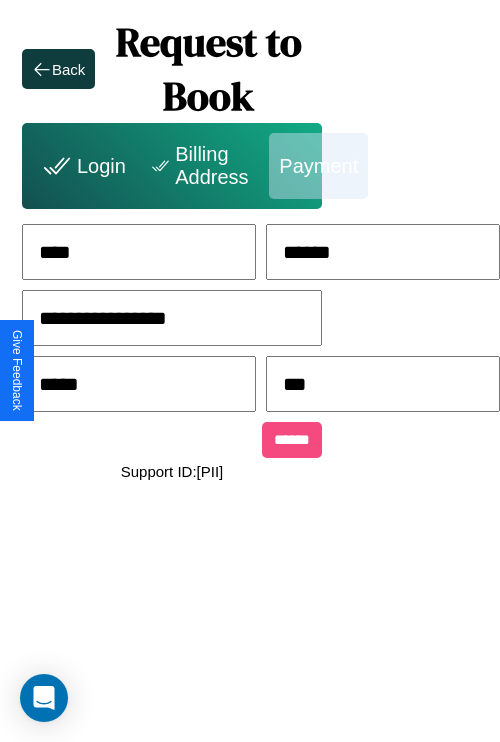 click on "******" at bounding box center [292, 440] 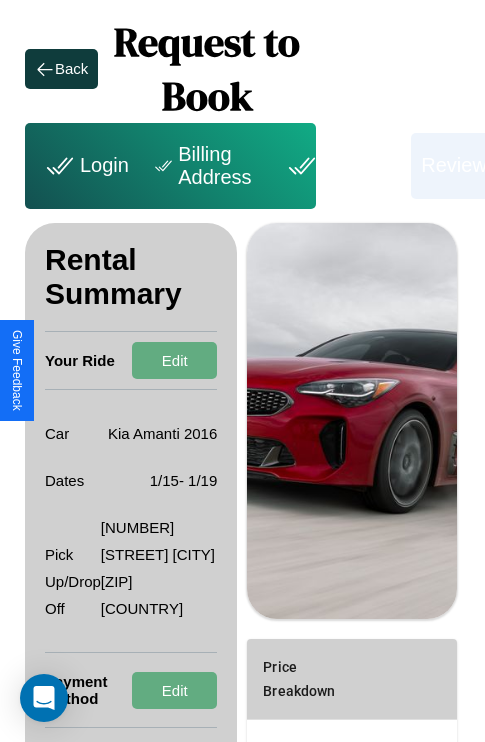 scroll, scrollTop: 301, scrollLeft: 72, axis: both 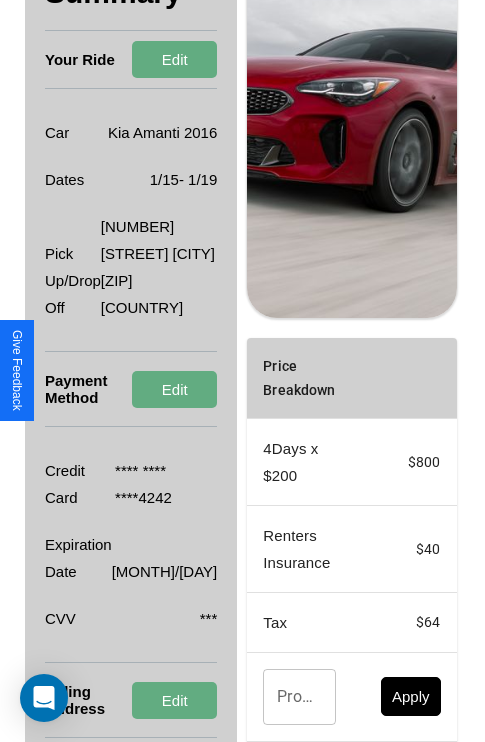 click on "Promo Code" at bounding box center [288, 697] 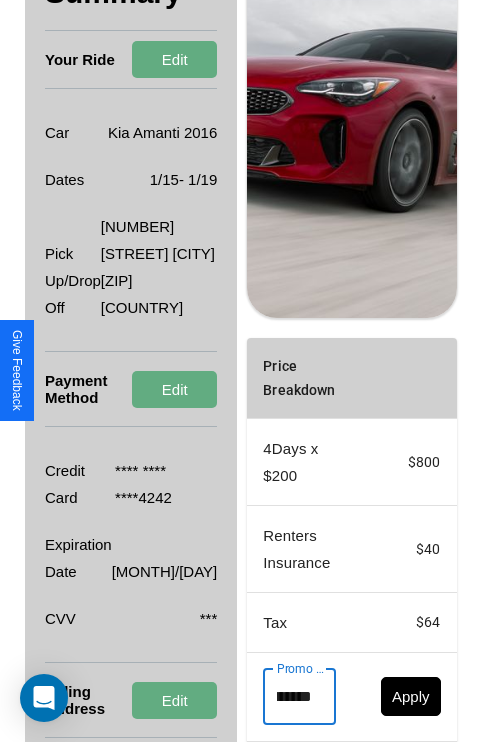 scroll, scrollTop: 0, scrollLeft: 50, axis: horizontal 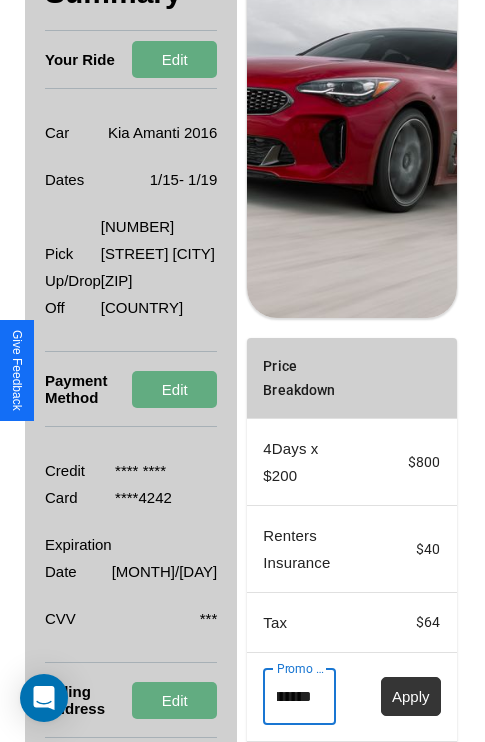 type on "********" 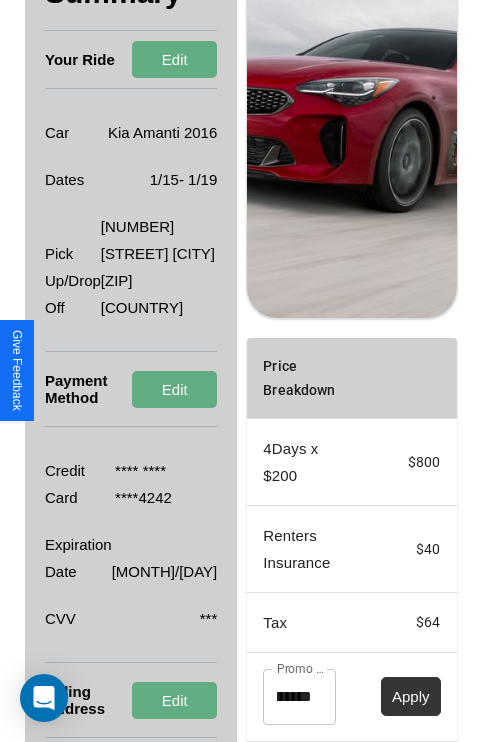 scroll, scrollTop: 0, scrollLeft: 0, axis: both 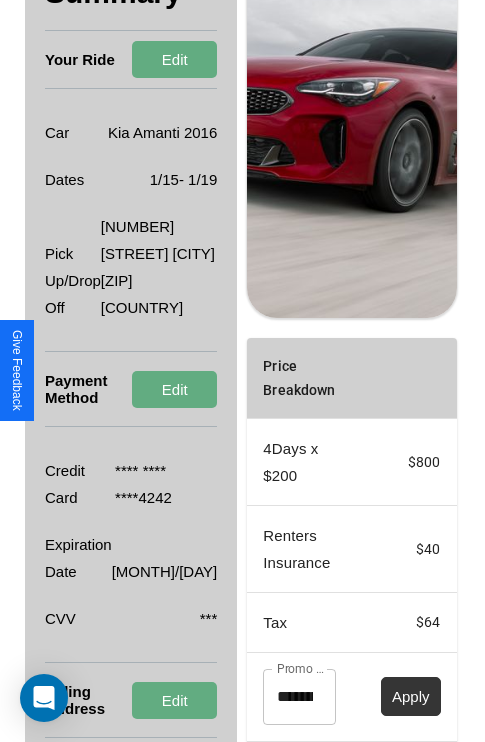 click on "Apply" at bounding box center (411, 696) 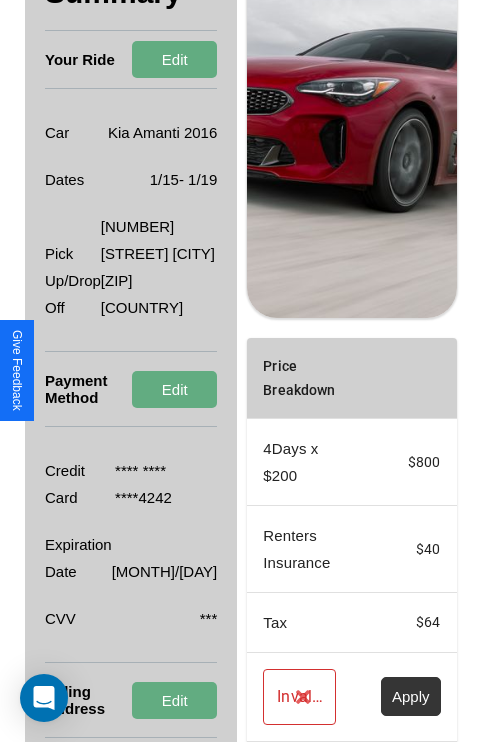 scroll, scrollTop: 455, scrollLeft: 72, axis: both 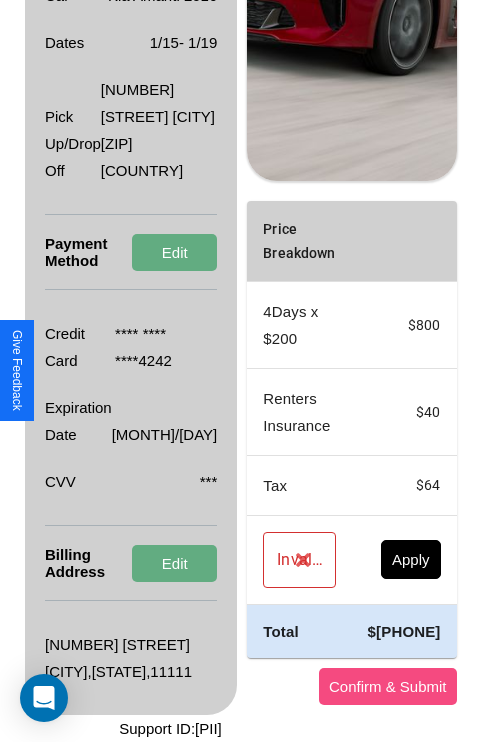 click on "Confirm & Submit" at bounding box center (388, 686) 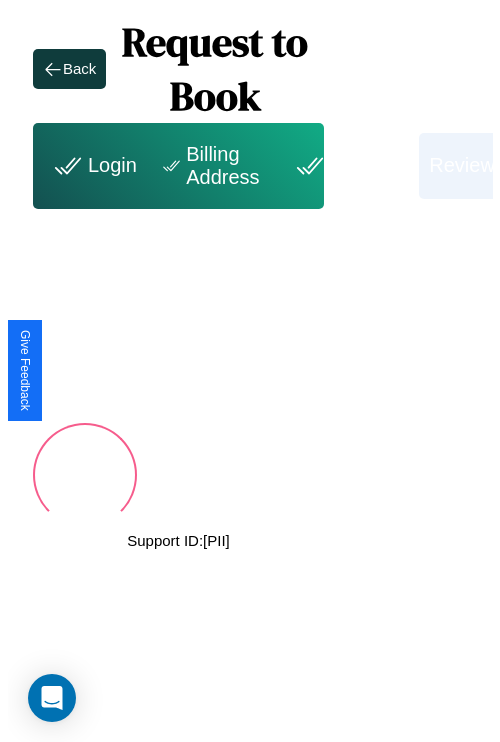 scroll, scrollTop: 0, scrollLeft: 72, axis: horizontal 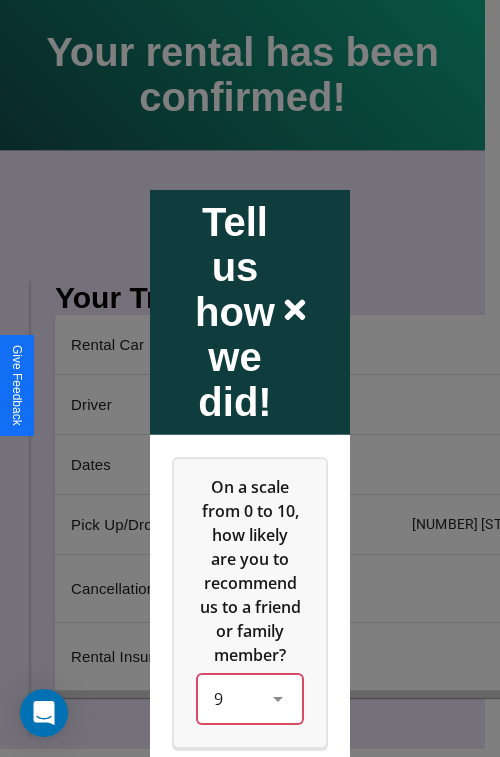 click on "9" at bounding box center [250, 698] 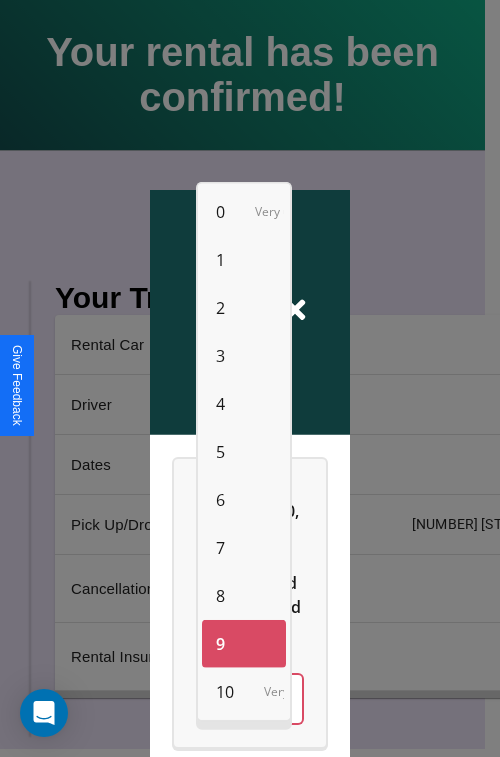 click on "8" at bounding box center (220, 596) 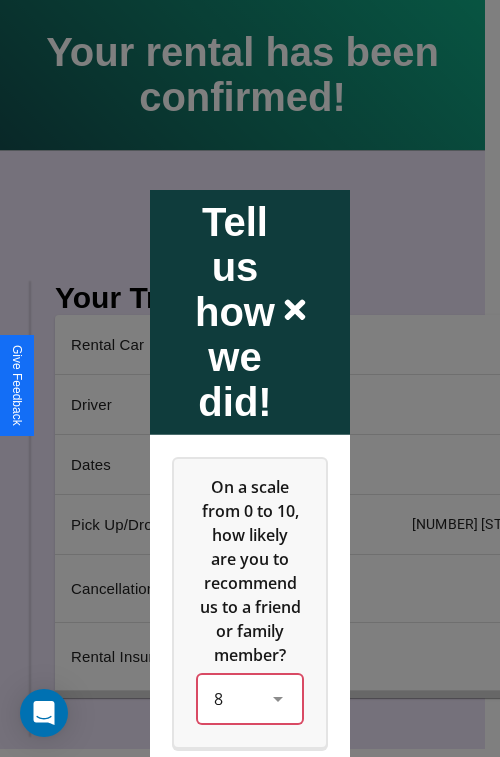 scroll, scrollTop: 286, scrollLeft: 0, axis: vertical 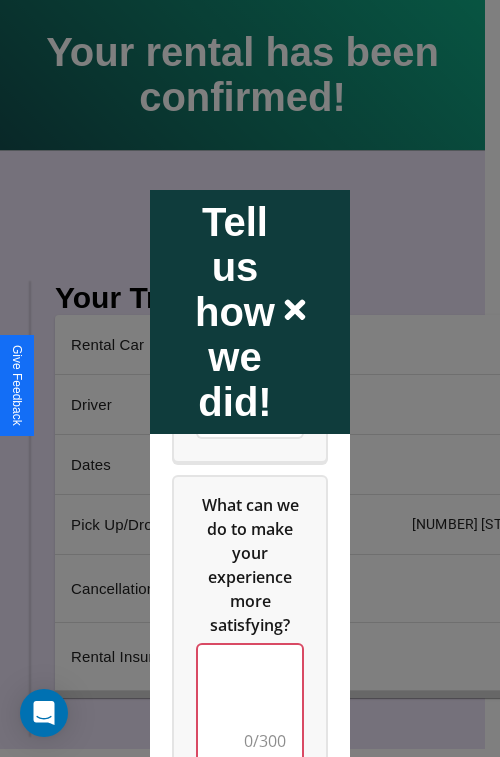 click at bounding box center (250, 704) 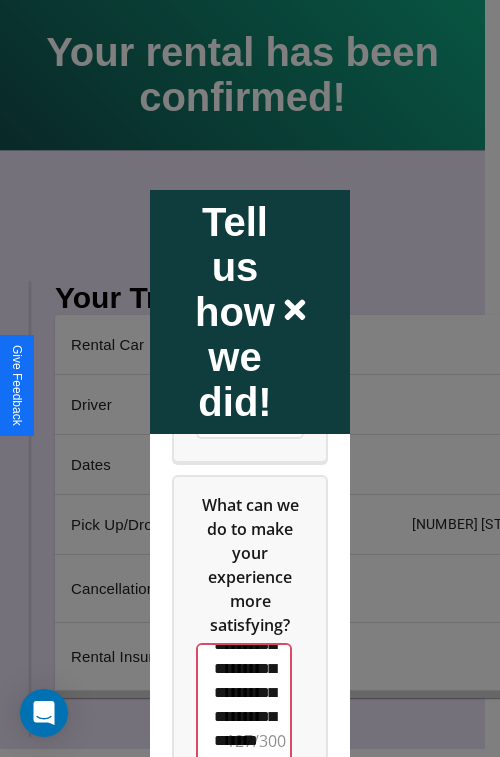 scroll, scrollTop: 516, scrollLeft: 0, axis: vertical 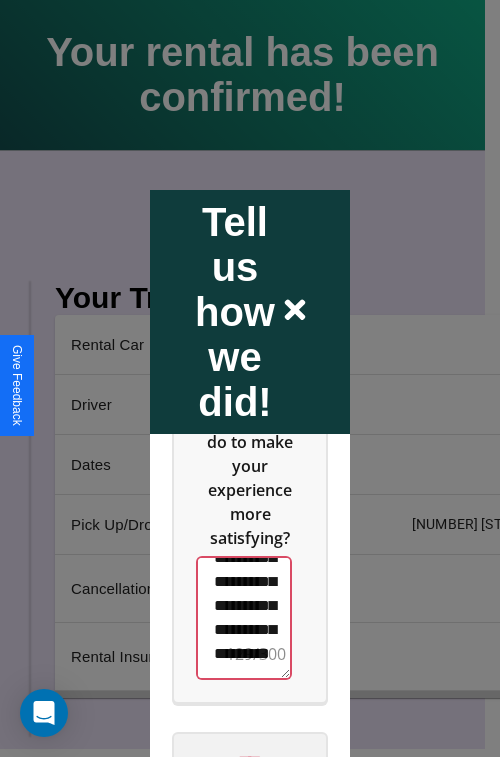 type on "**********" 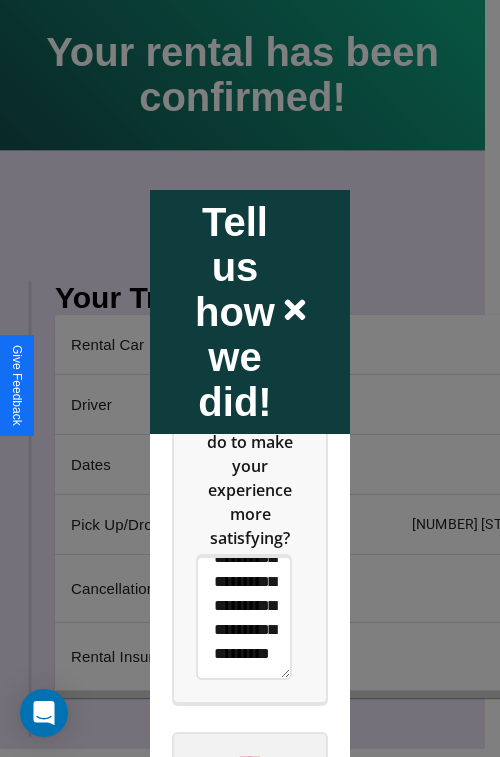 click on "****" at bounding box center [250, 761] 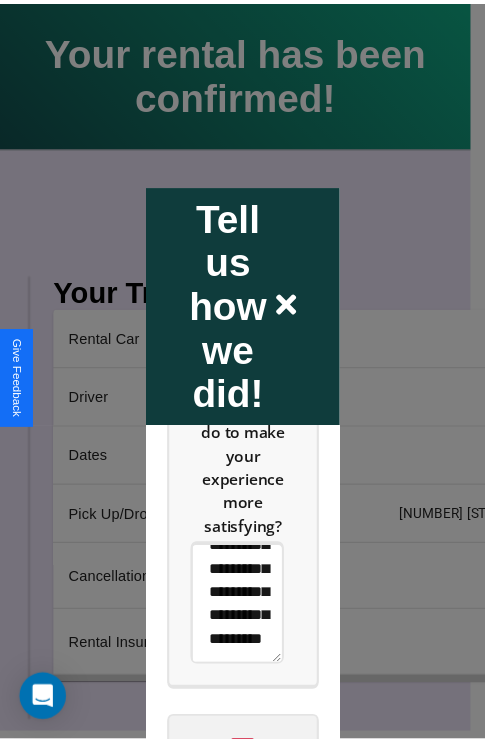 scroll, scrollTop: 0, scrollLeft: 0, axis: both 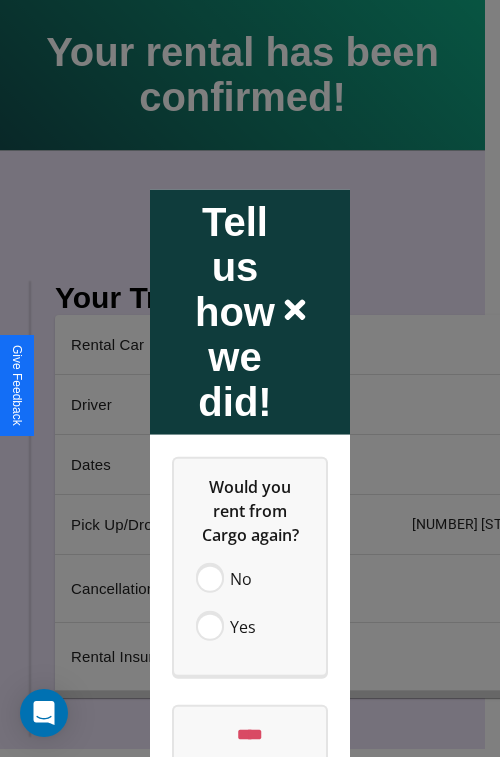 click at bounding box center (250, 378) 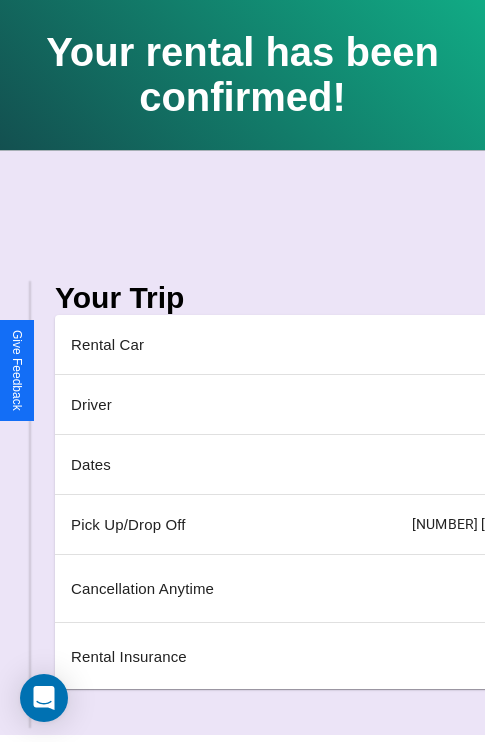 scroll, scrollTop: 0, scrollLeft: 235, axis: horizontal 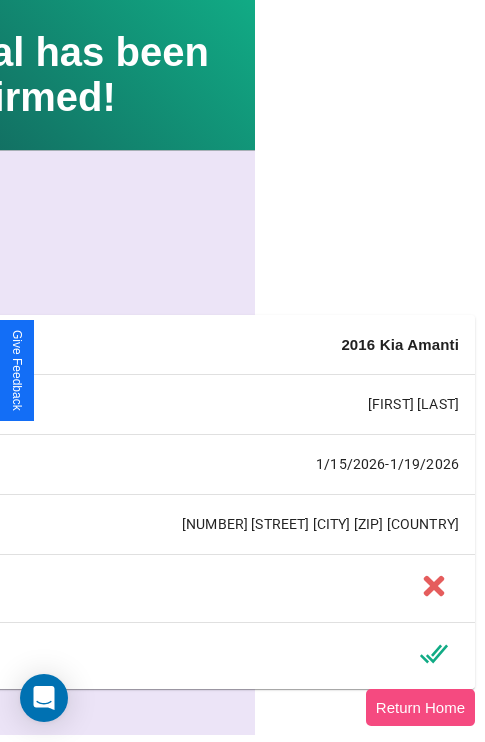 click on "Return Home" at bounding box center [420, 707] 